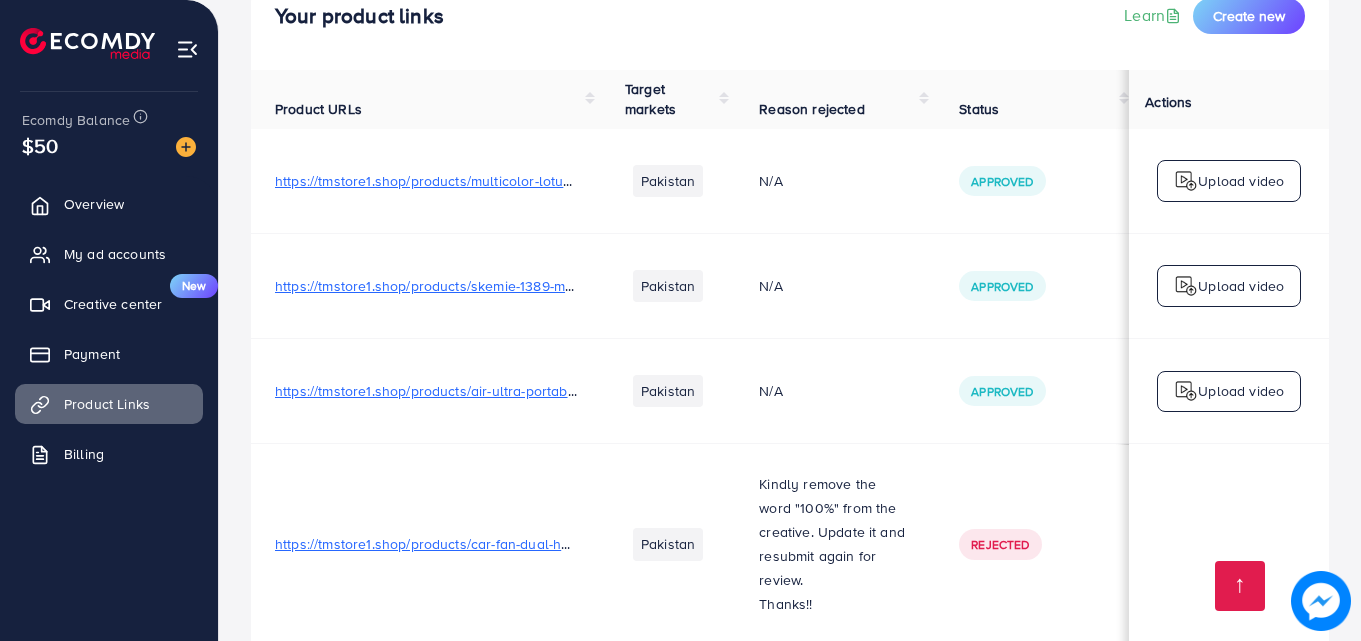scroll, scrollTop: 14, scrollLeft: 0, axis: vertical 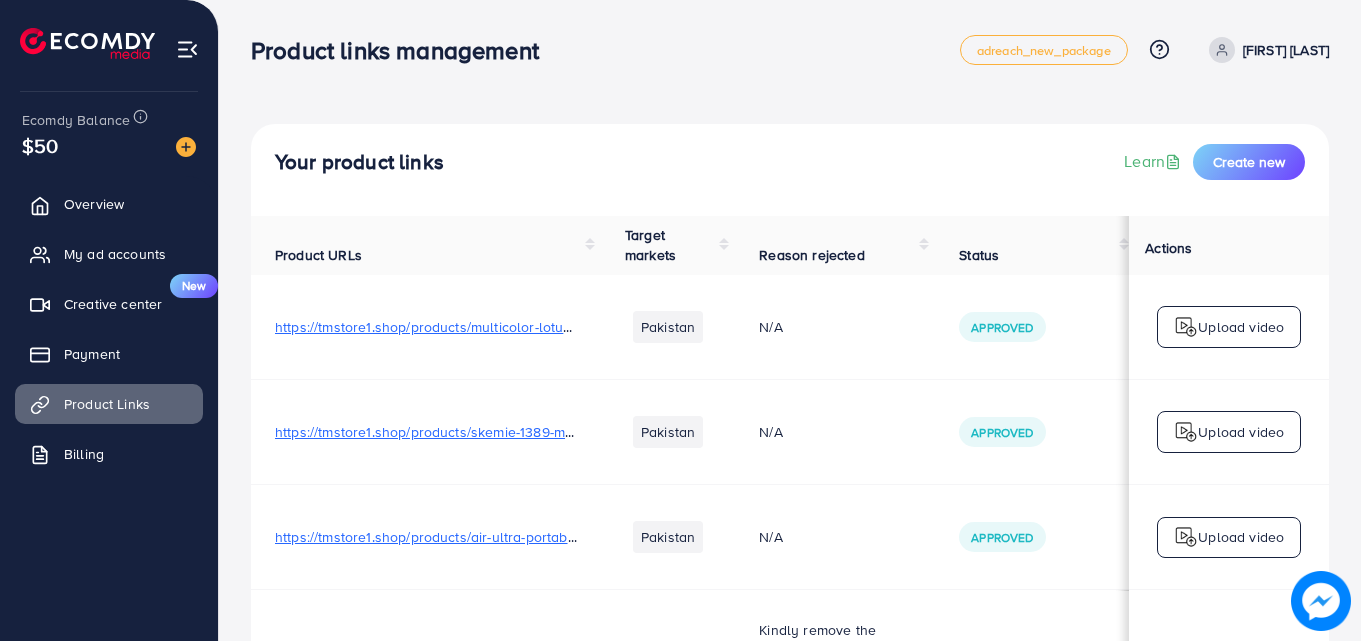 click on "Your product links   Learn   Create new" at bounding box center [790, 170] 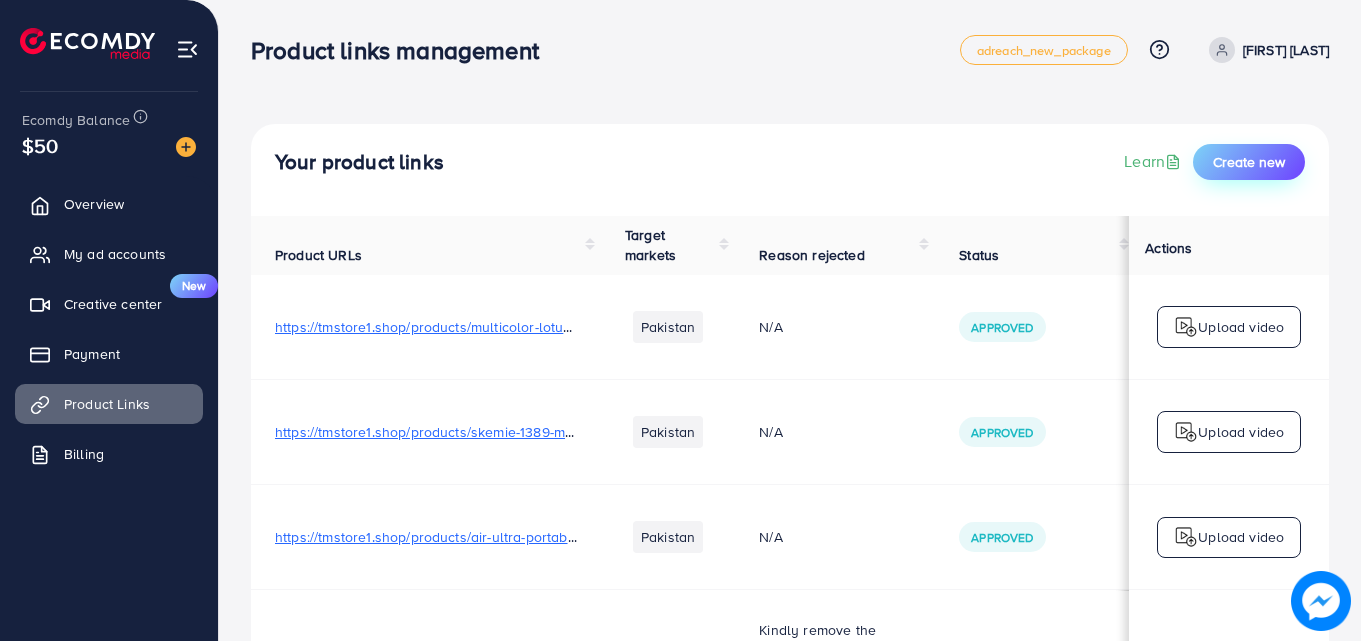 click on "Create new" at bounding box center (1249, 162) 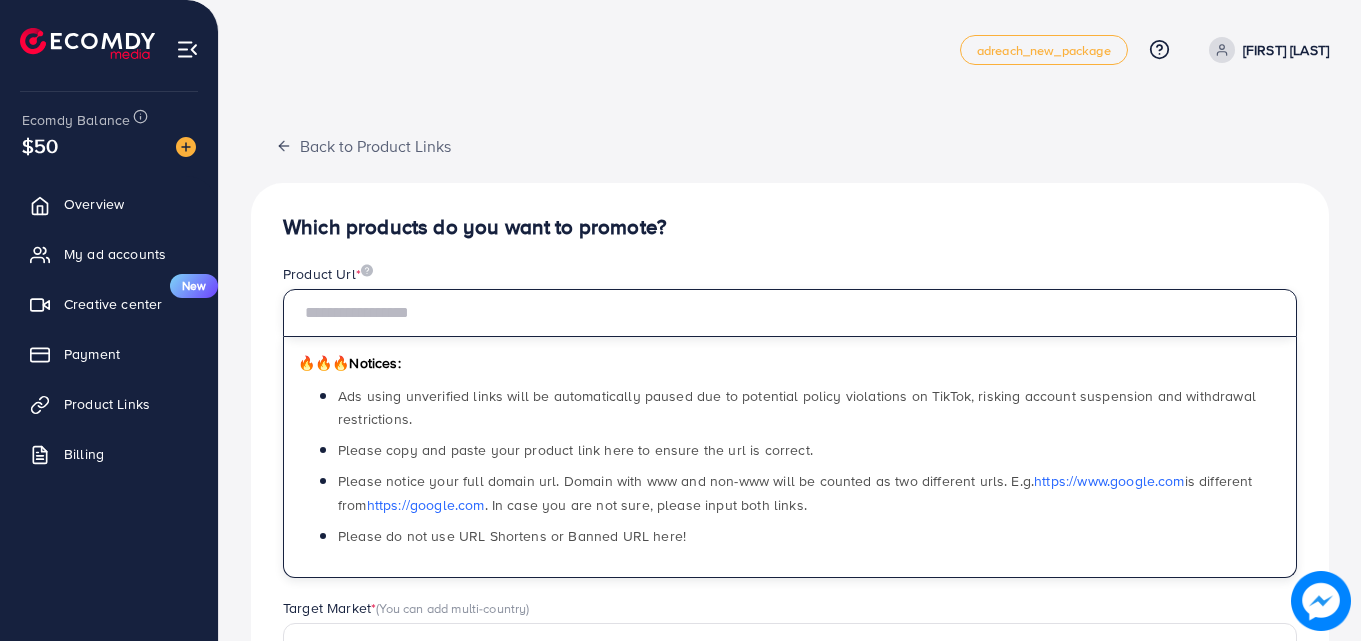 click at bounding box center [790, 313] 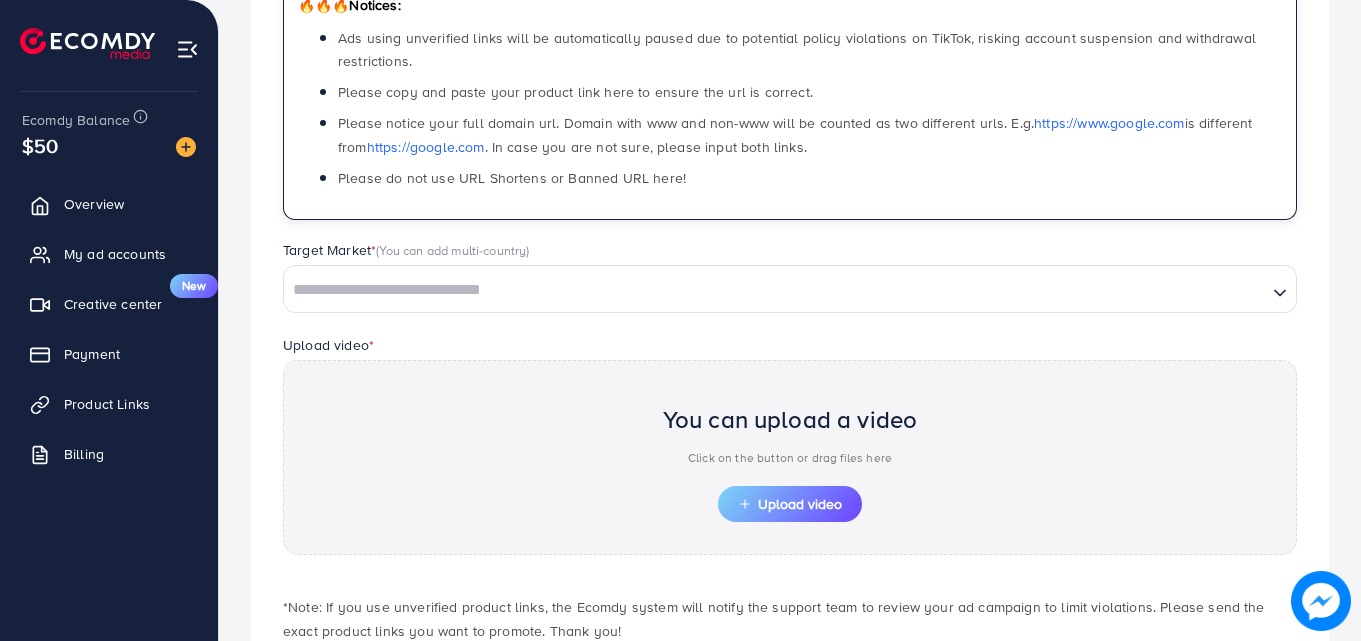 scroll, scrollTop: 360, scrollLeft: 0, axis: vertical 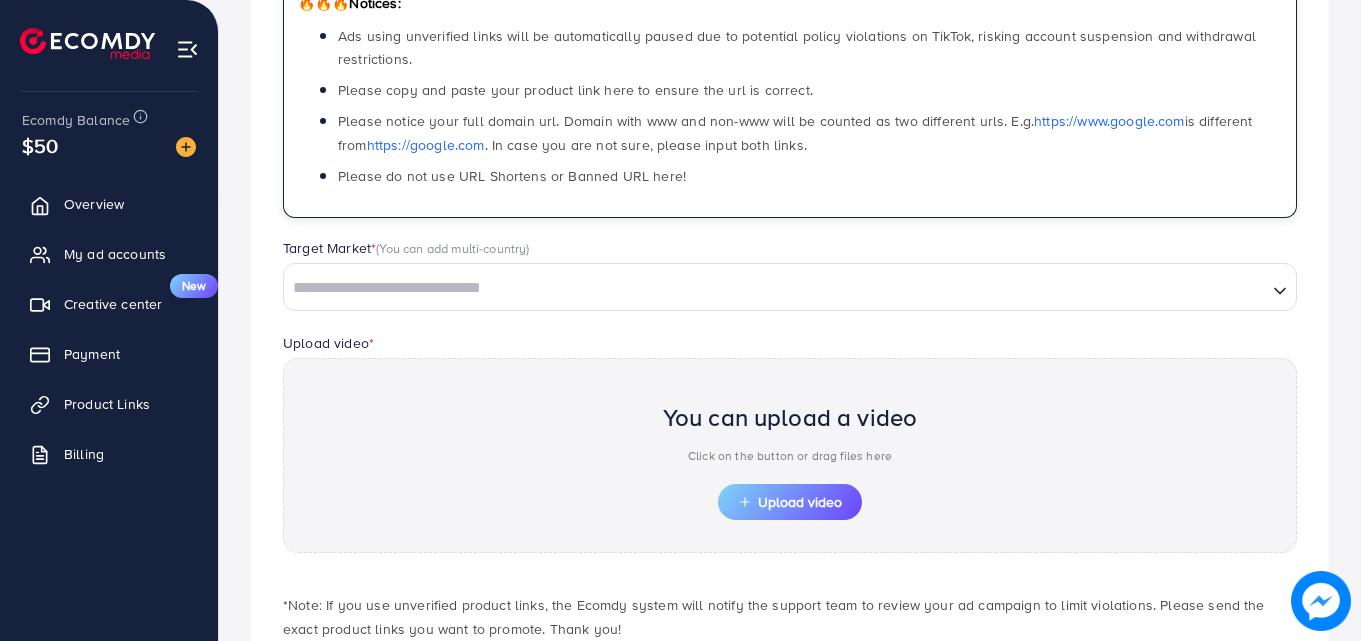 type on "**********" 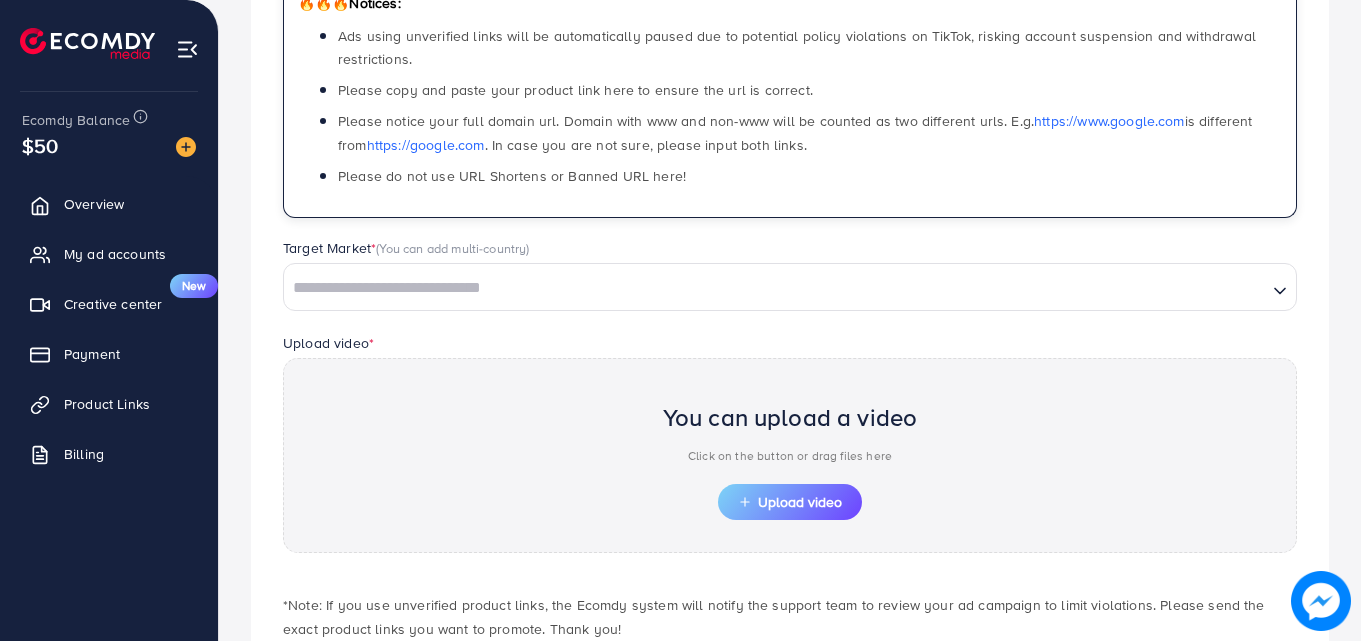 click at bounding box center (775, 288) 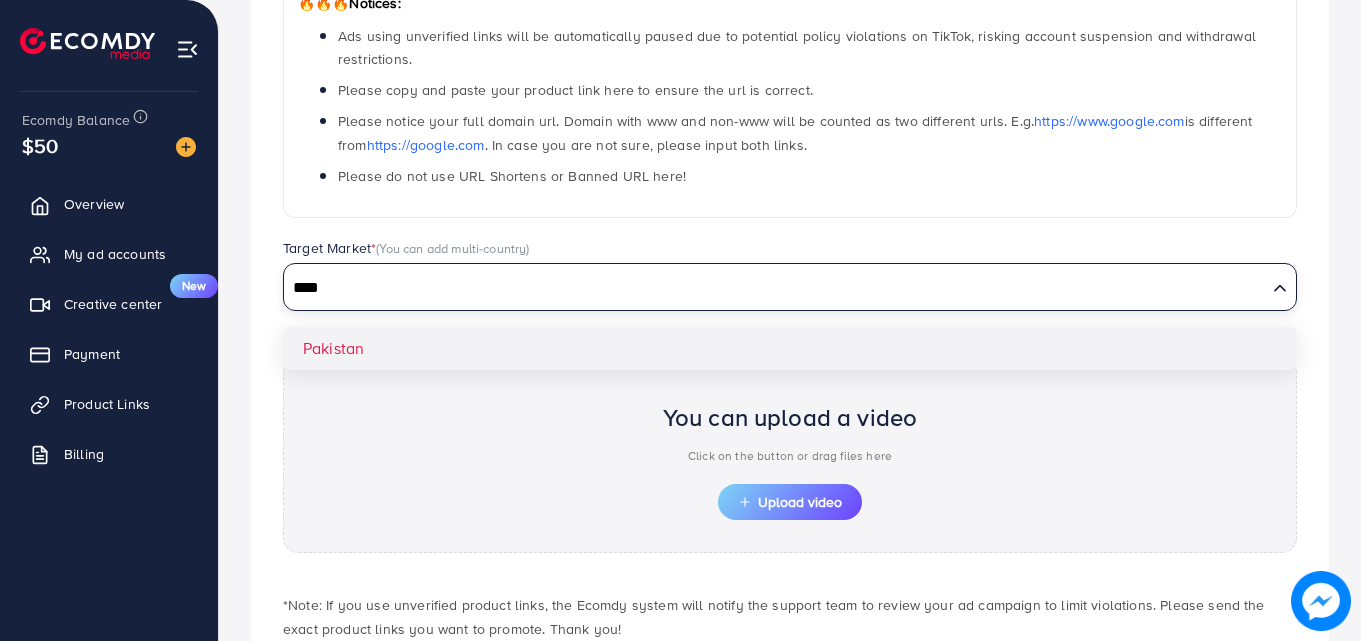 type on "****" 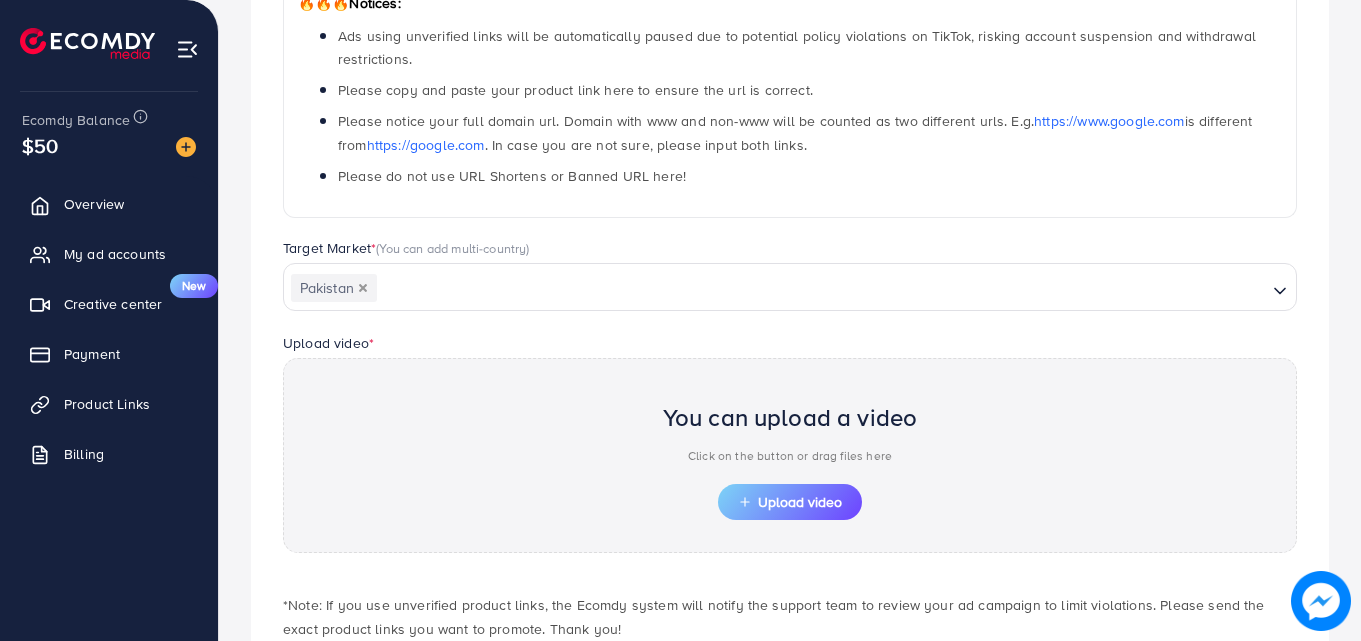 click on "**********" at bounding box center [790, 278] 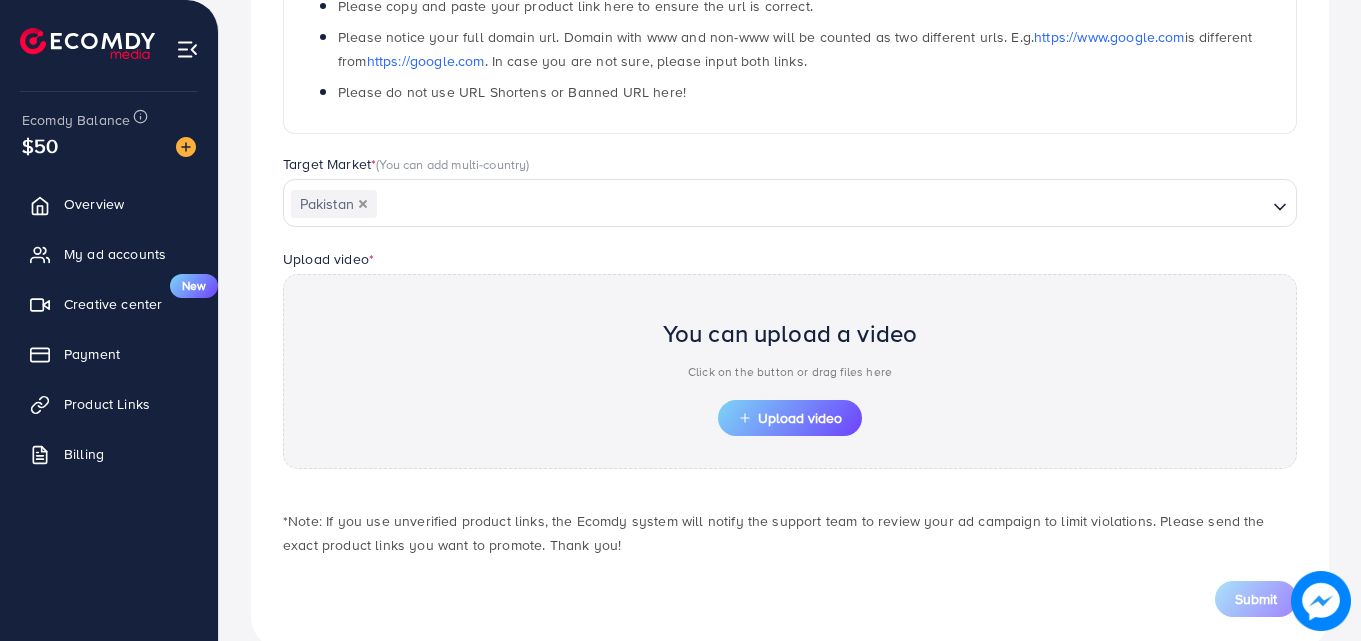 scroll, scrollTop: 484, scrollLeft: 0, axis: vertical 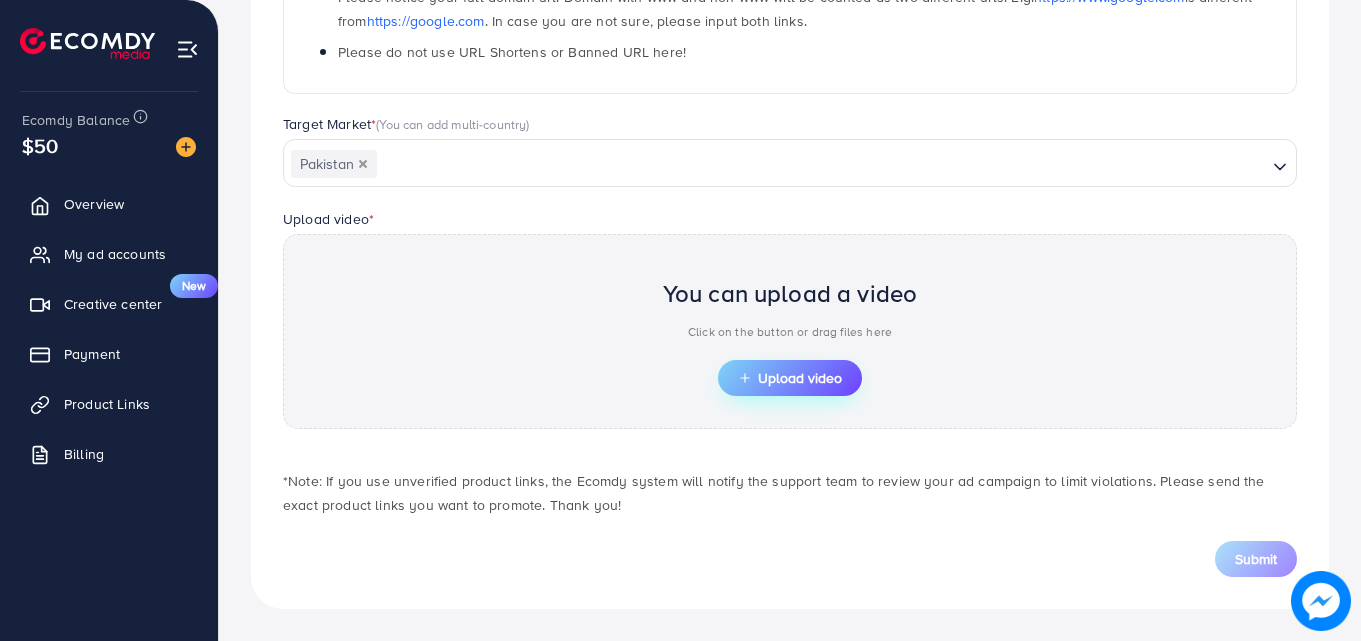 click on "Upload video" at bounding box center [790, 378] 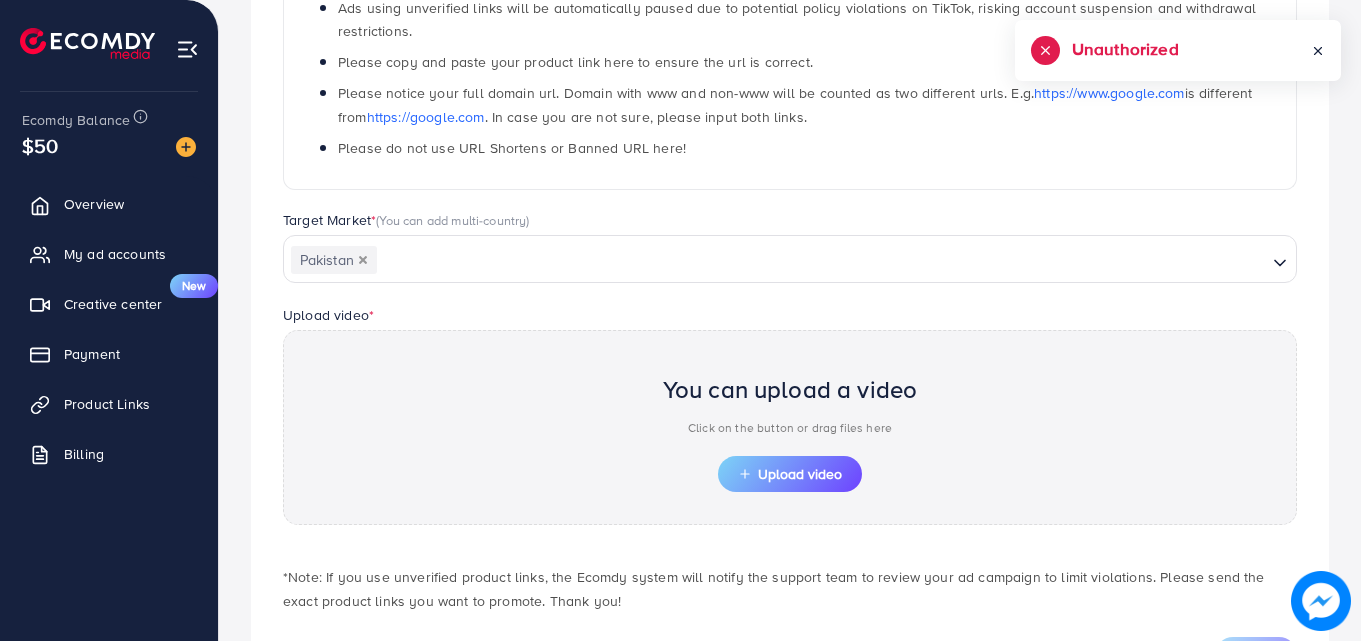 scroll, scrollTop: 484, scrollLeft: 0, axis: vertical 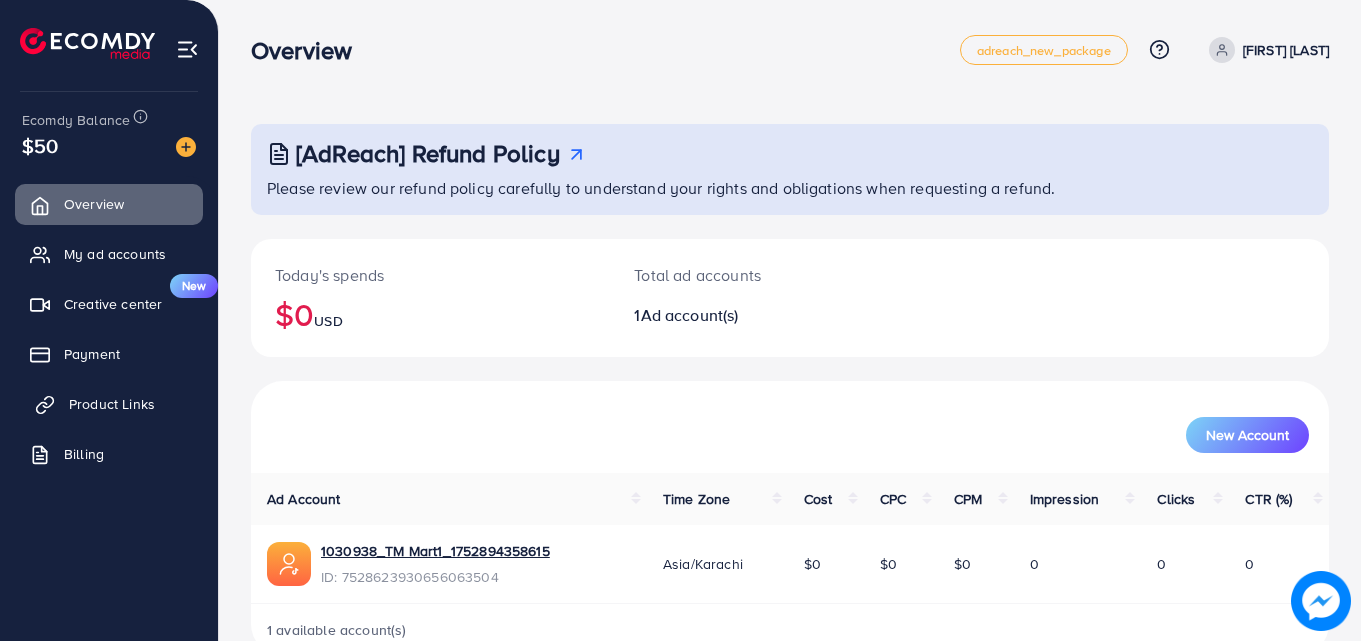 click on "Product Links" at bounding box center [109, 404] 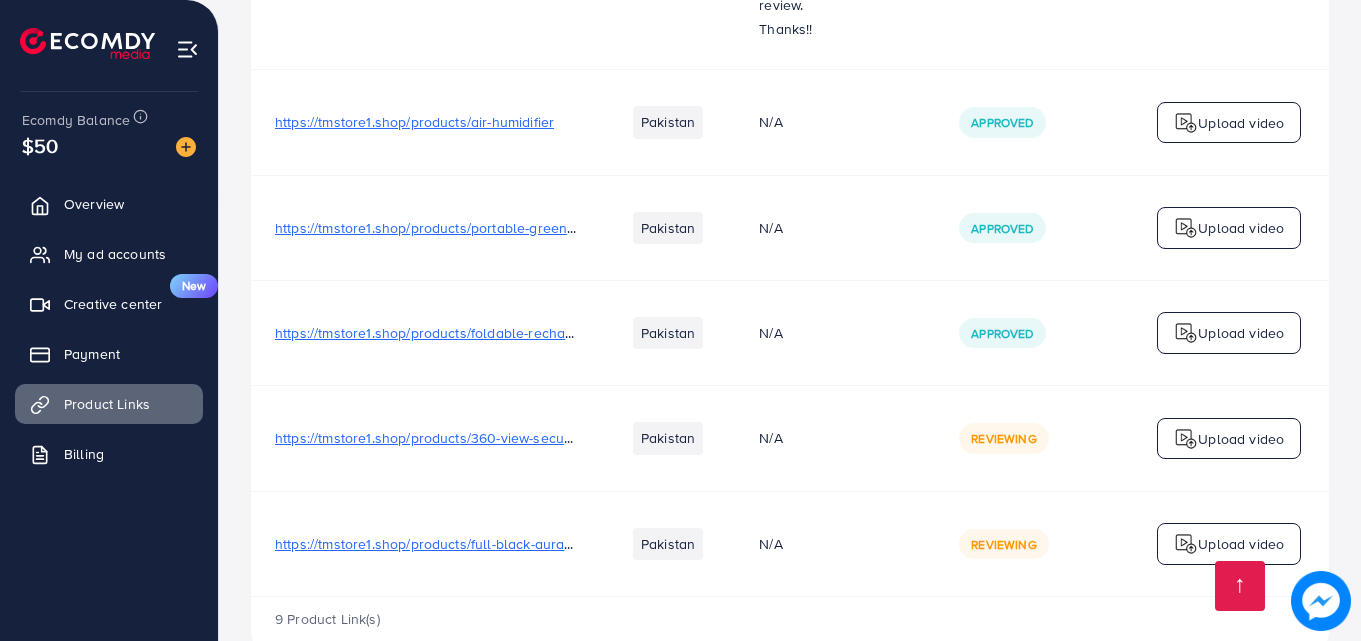 scroll, scrollTop: 748, scrollLeft: 0, axis: vertical 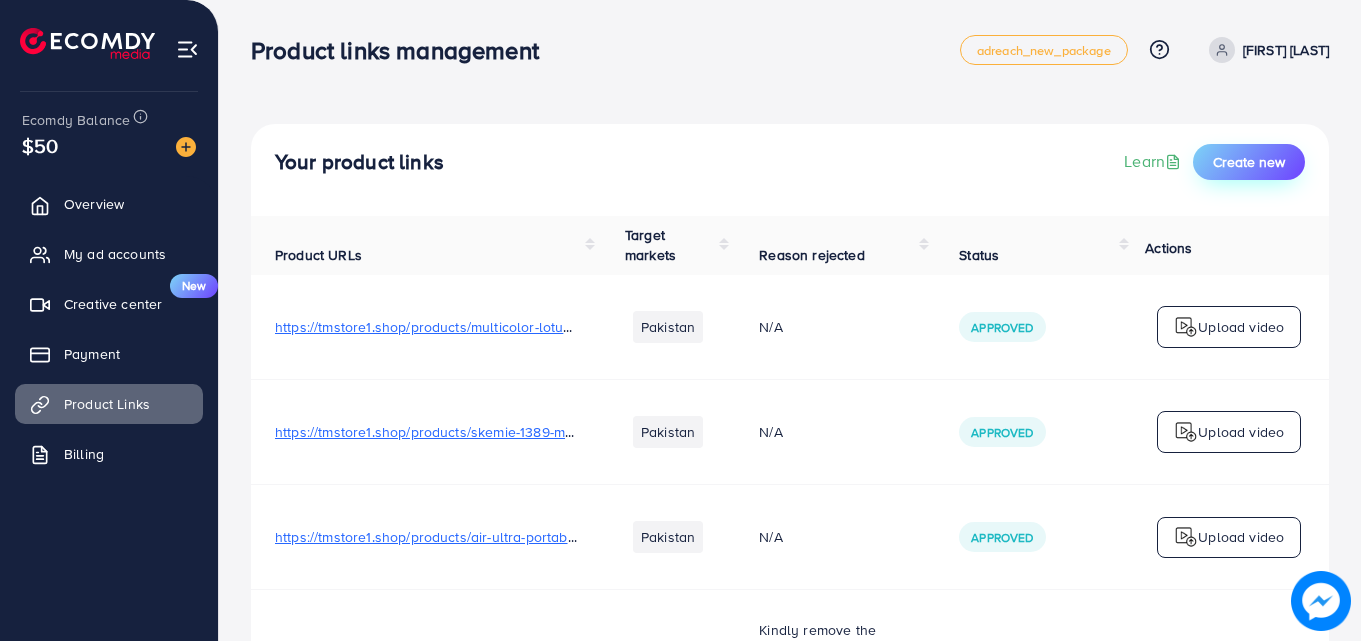 click on "Create new" at bounding box center (1249, 162) 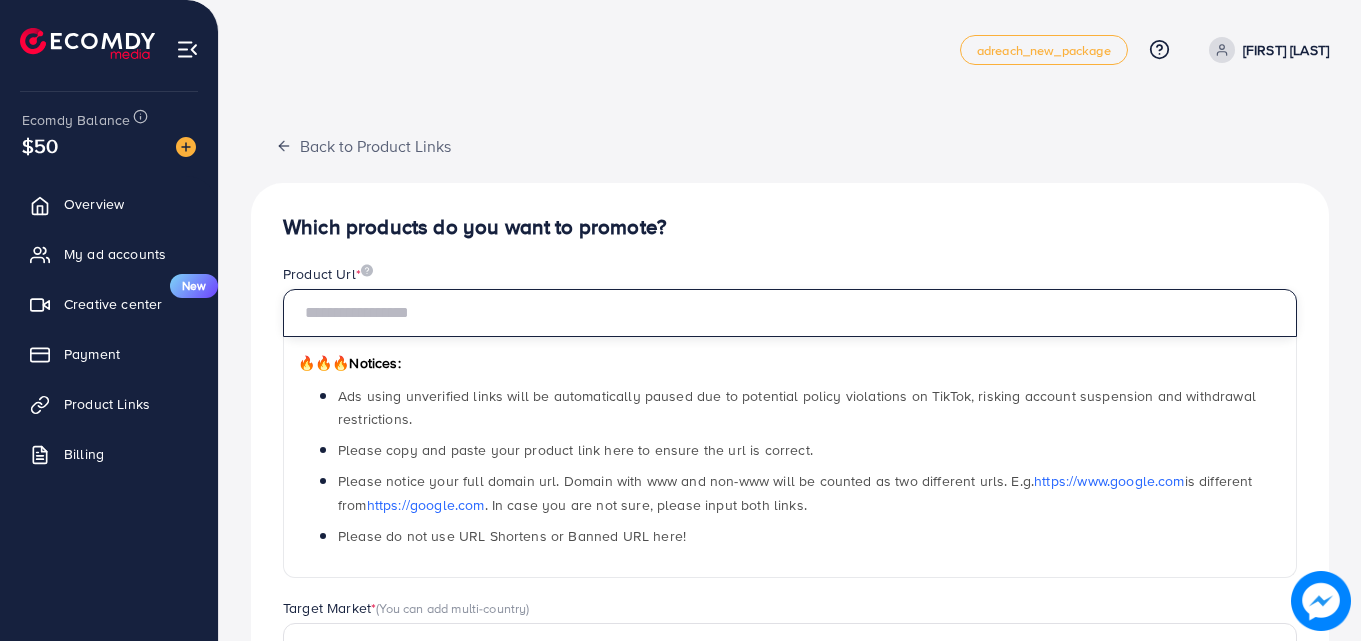 click at bounding box center [790, 313] 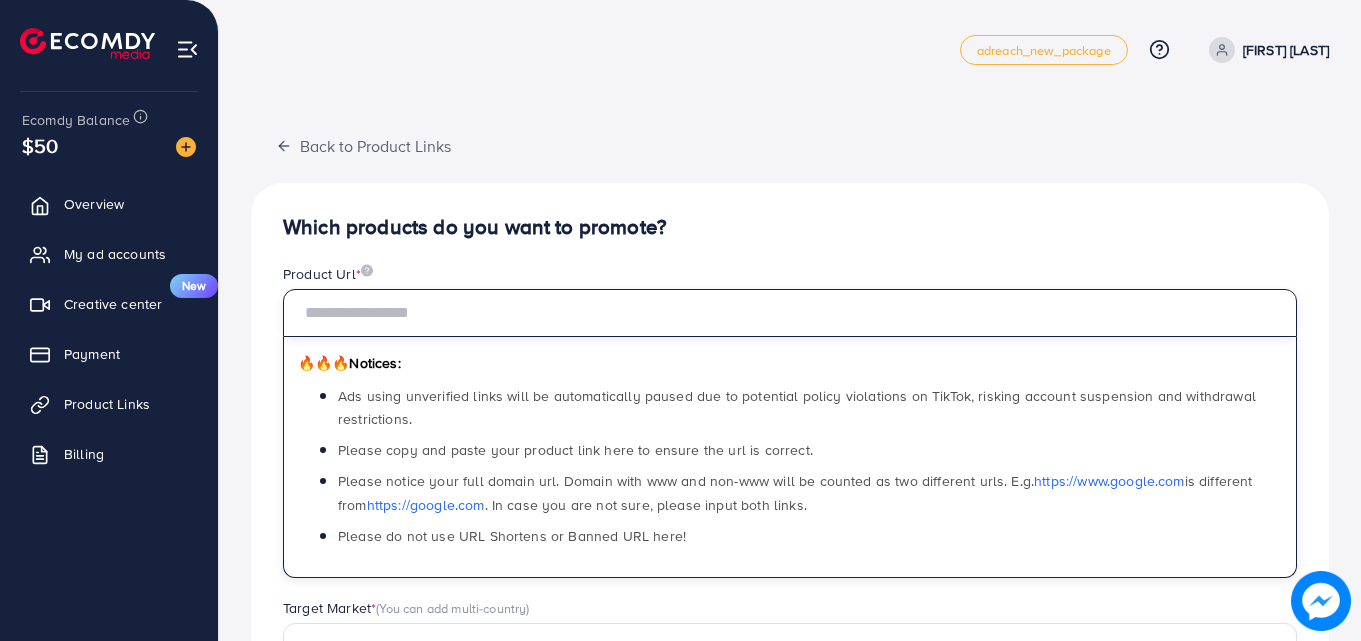 paste on "**********" 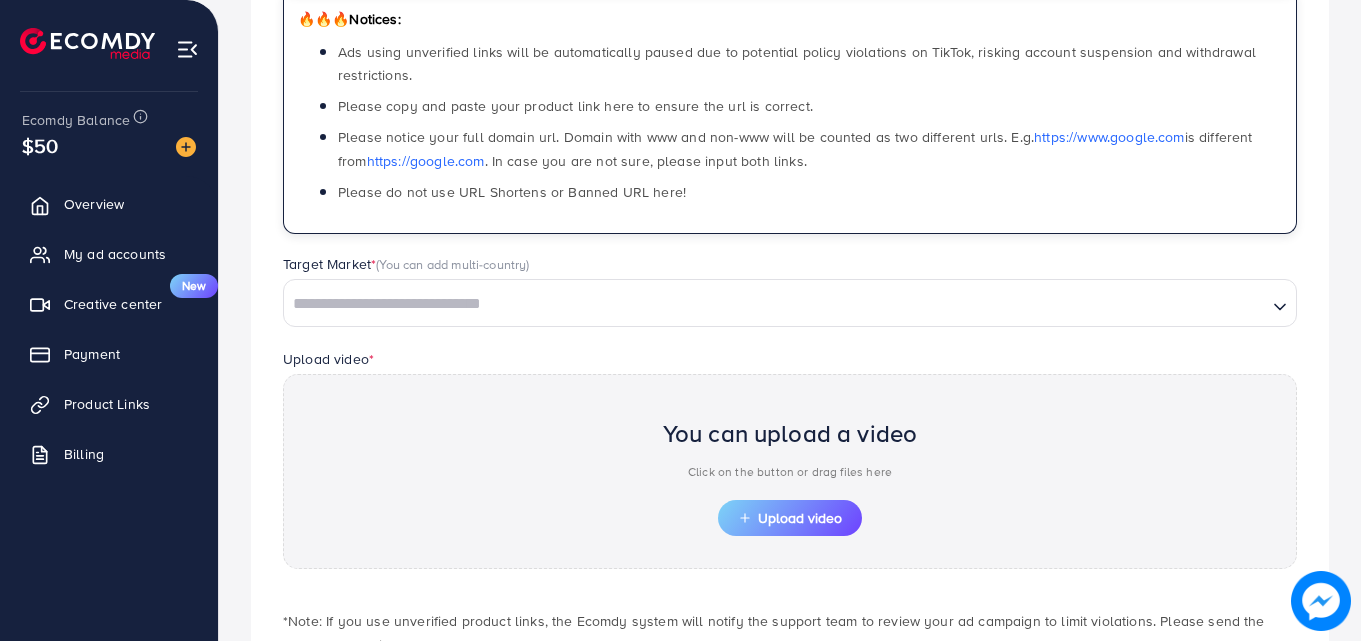 scroll, scrollTop: 367, scrollLeft: 0, axis: vertical 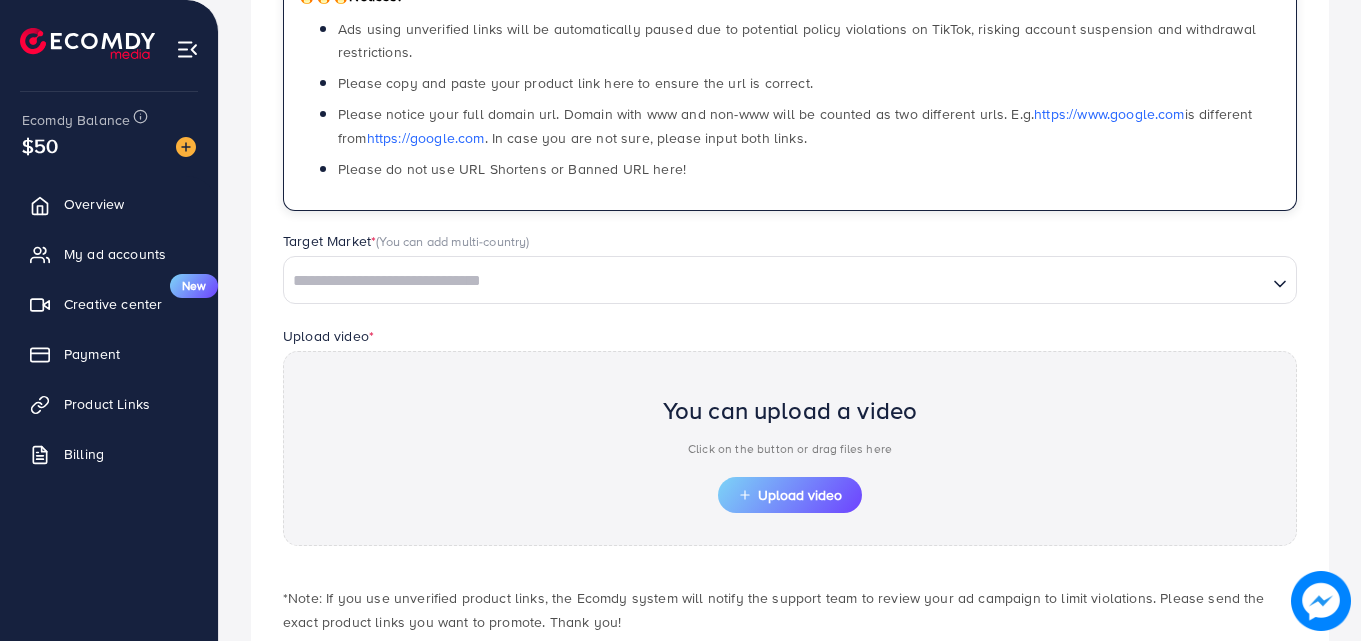 type on "**********" 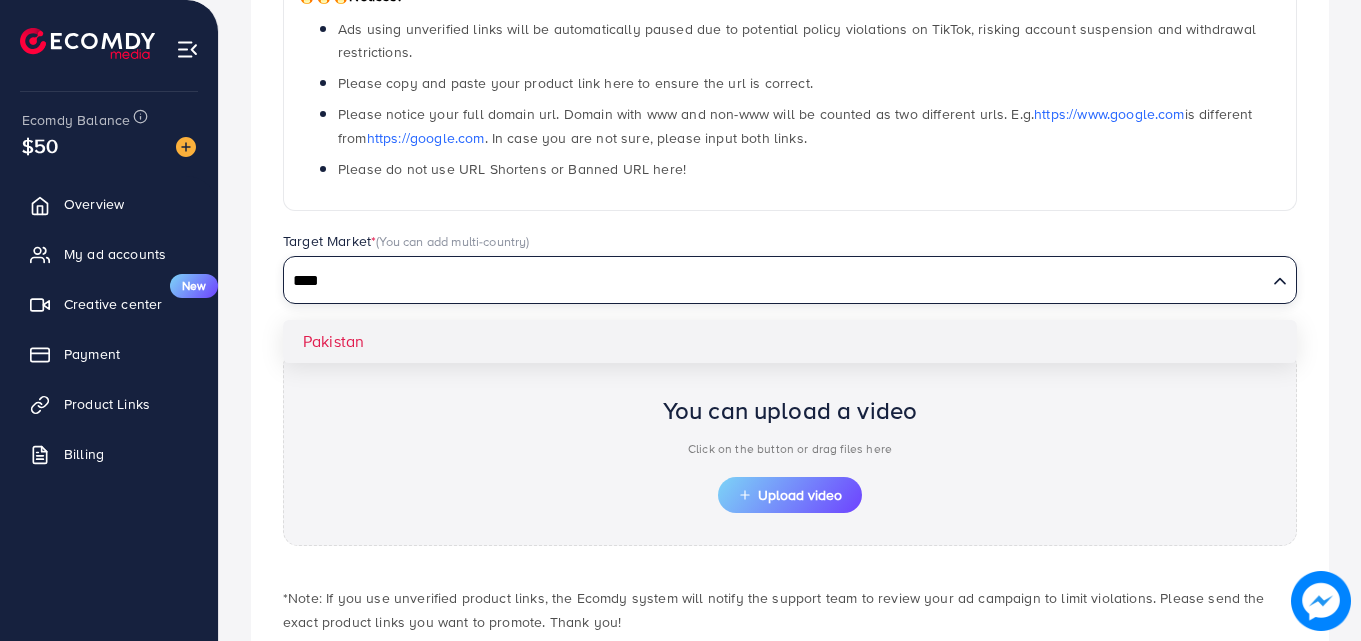 type on "****" 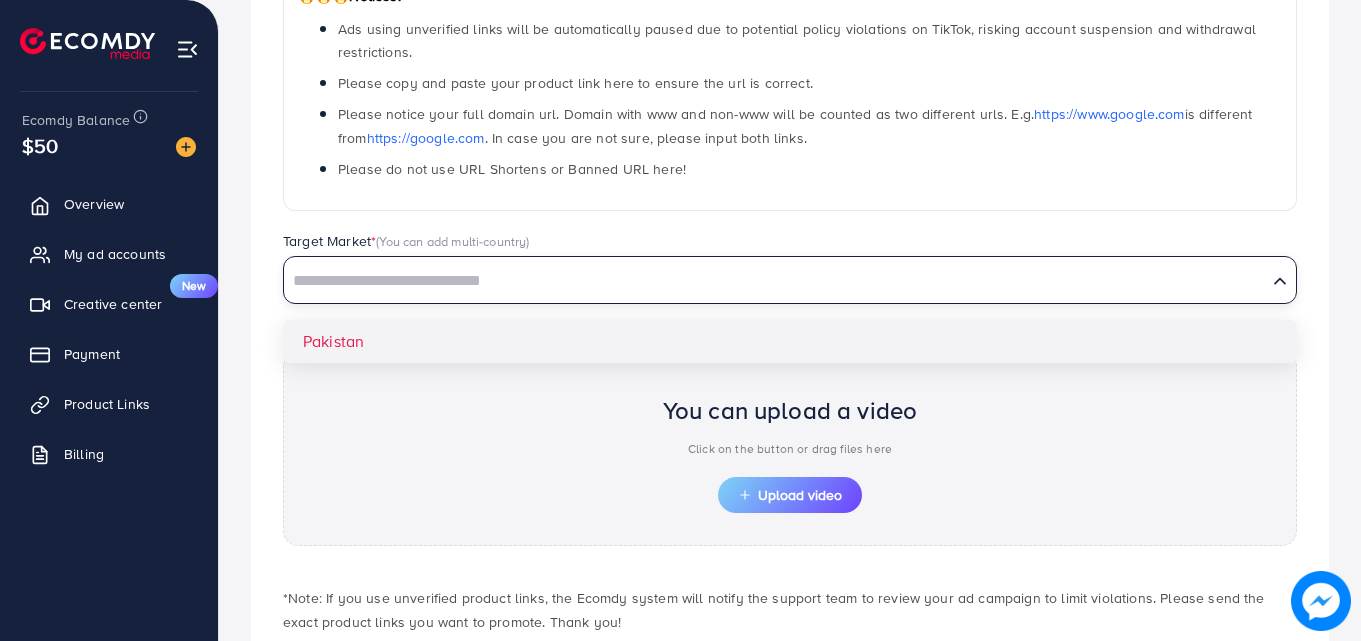 click on "**********" at bounding box center (790, 271) 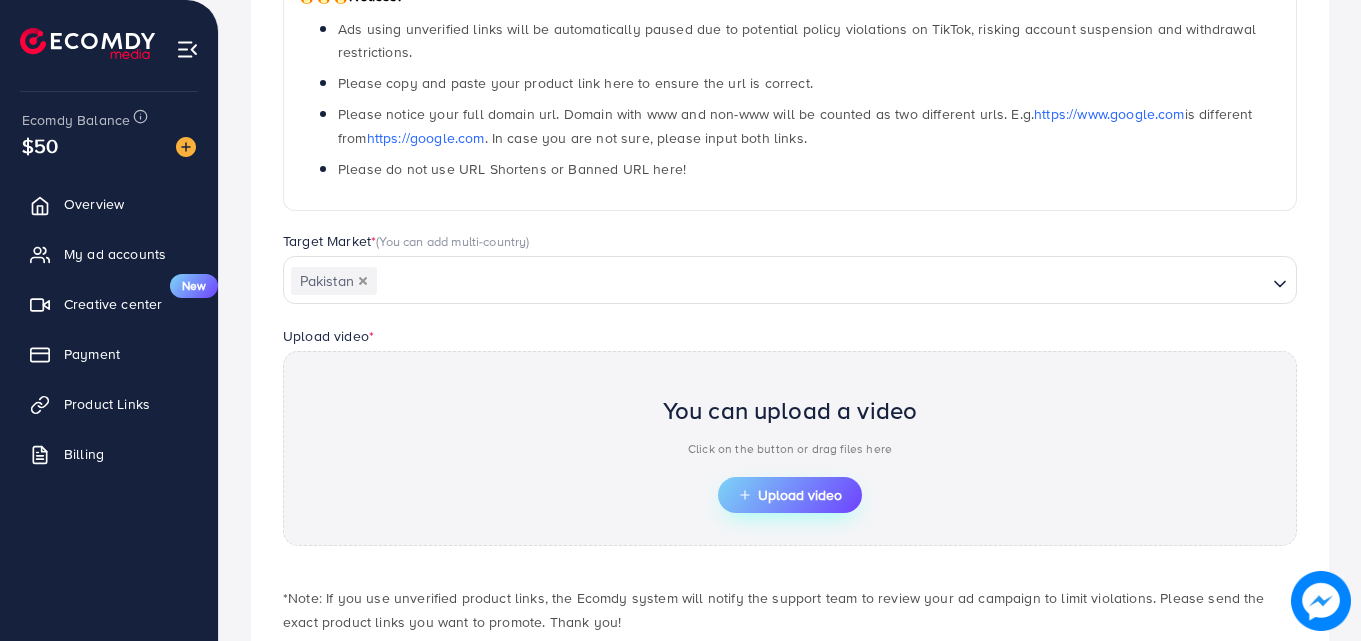 click on "Upload video" at bounding box center [790, 495] 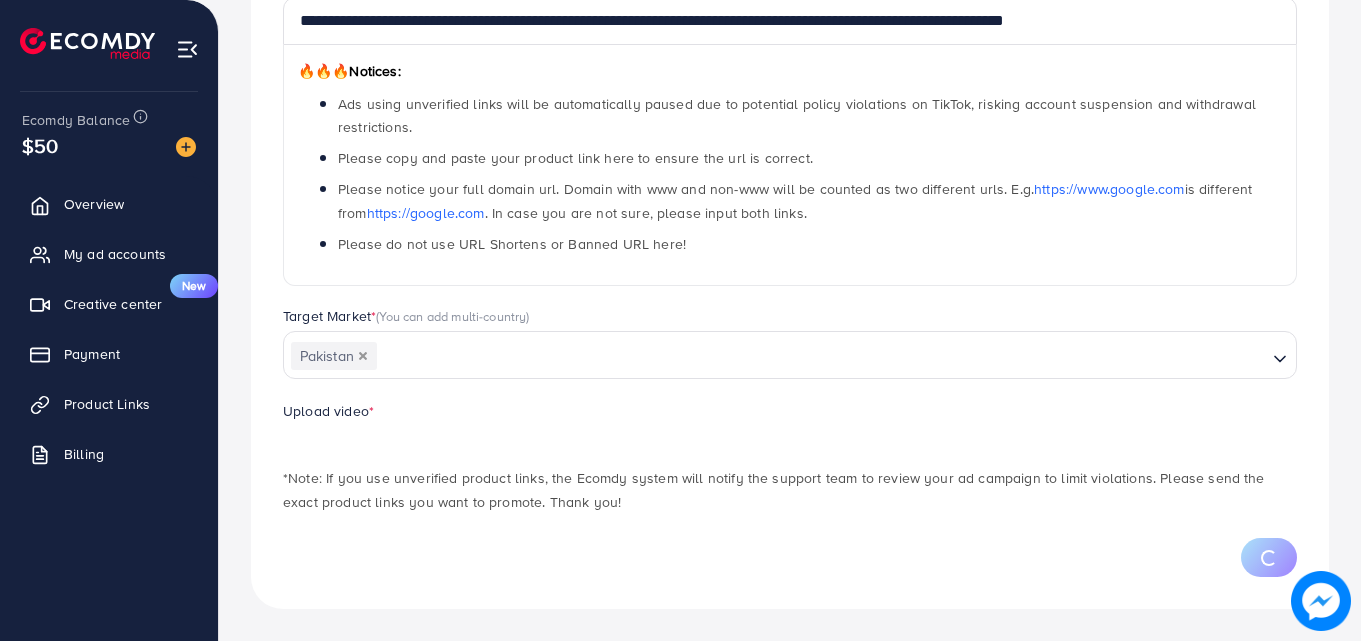 scroll, scrollTop: 367, scrollLeft: 0, axis: vertical 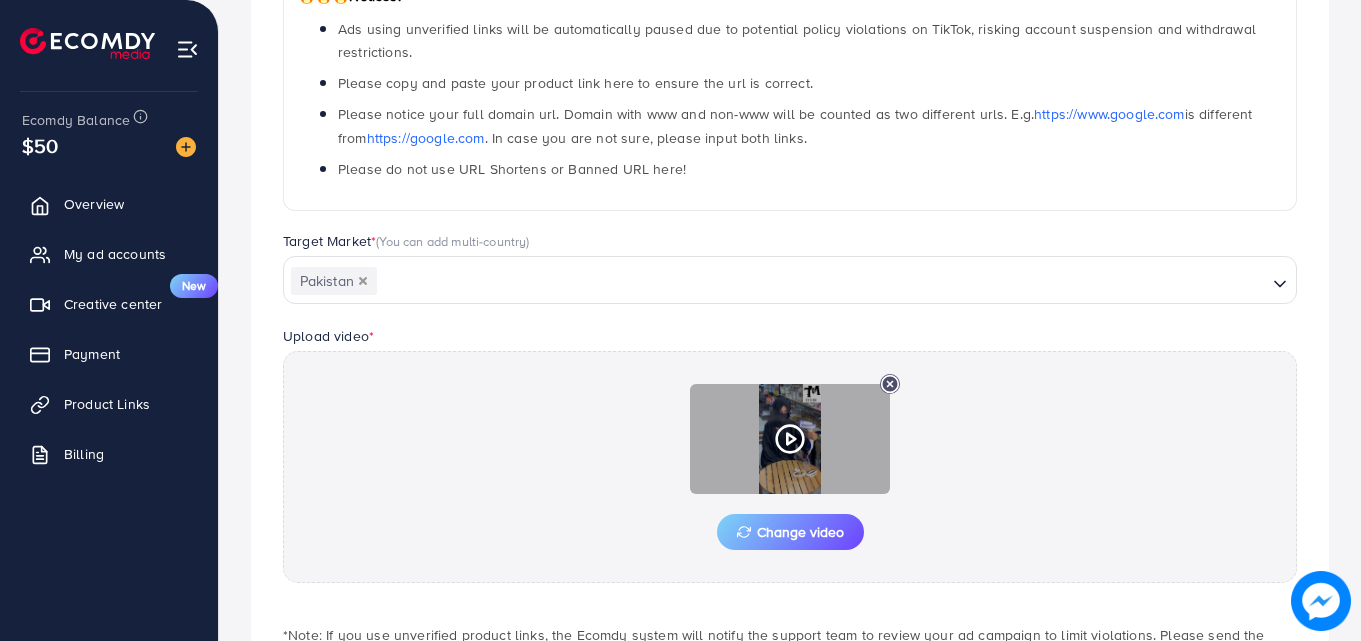 click 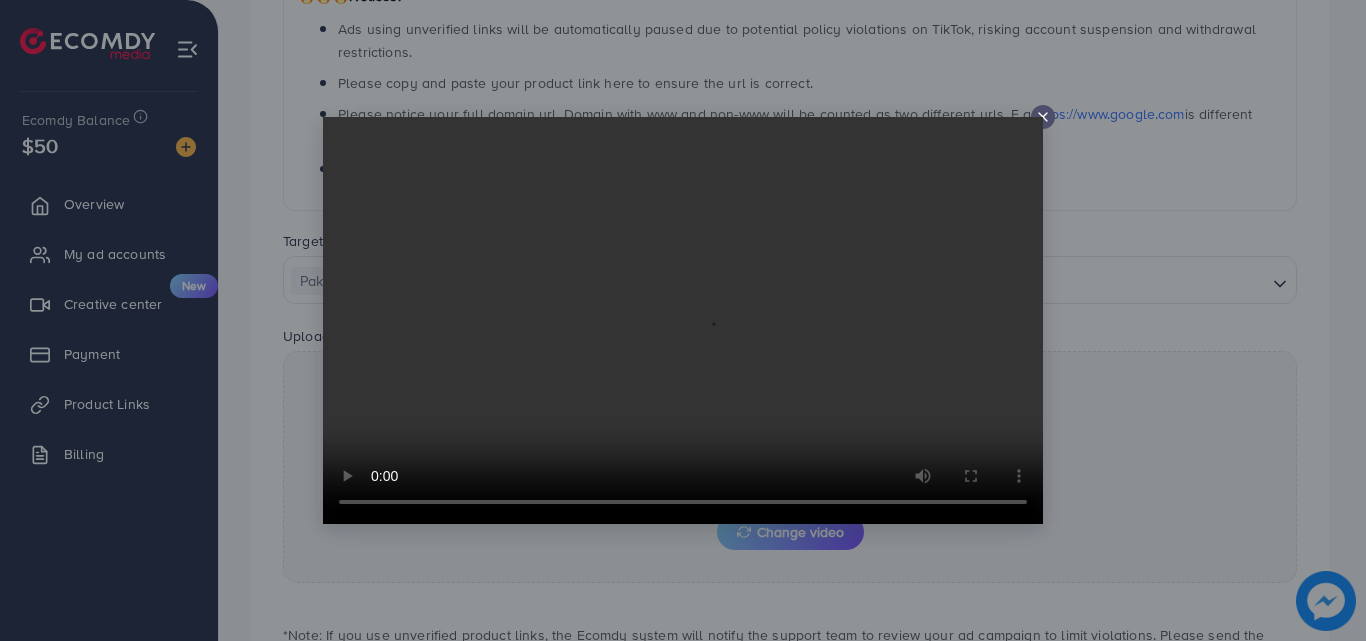 click 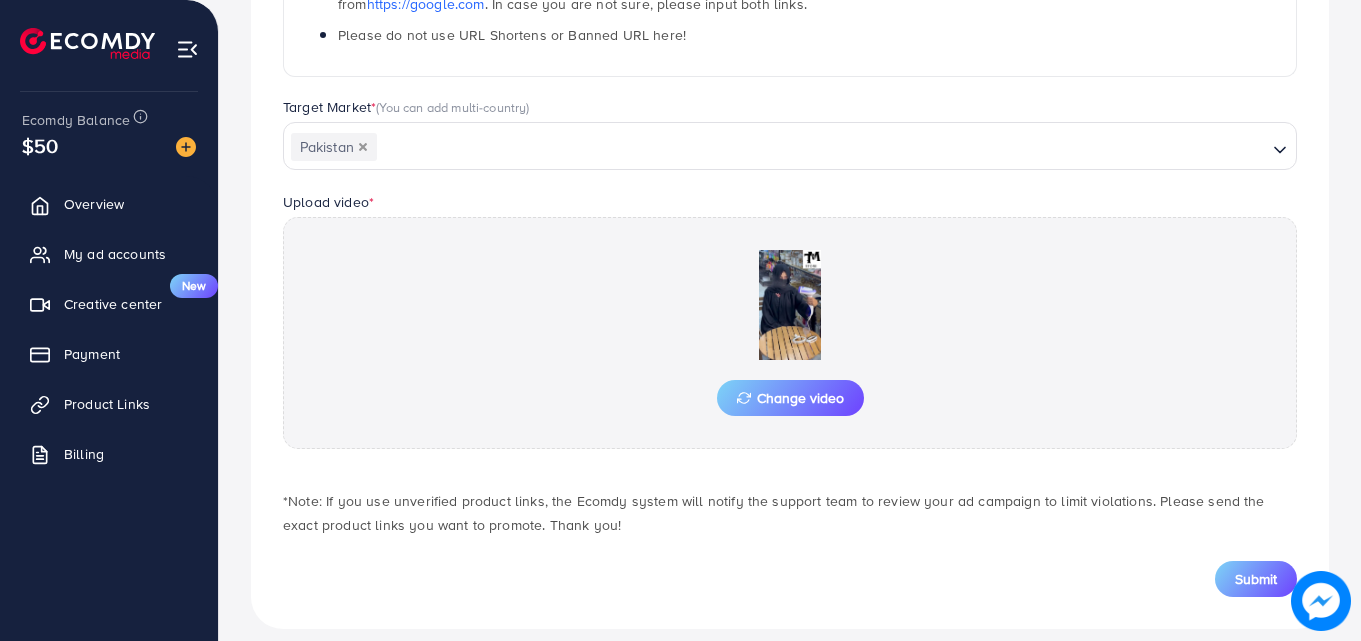 scroll, scrollTop: 521, scrollLeft: 0, axis: vertical 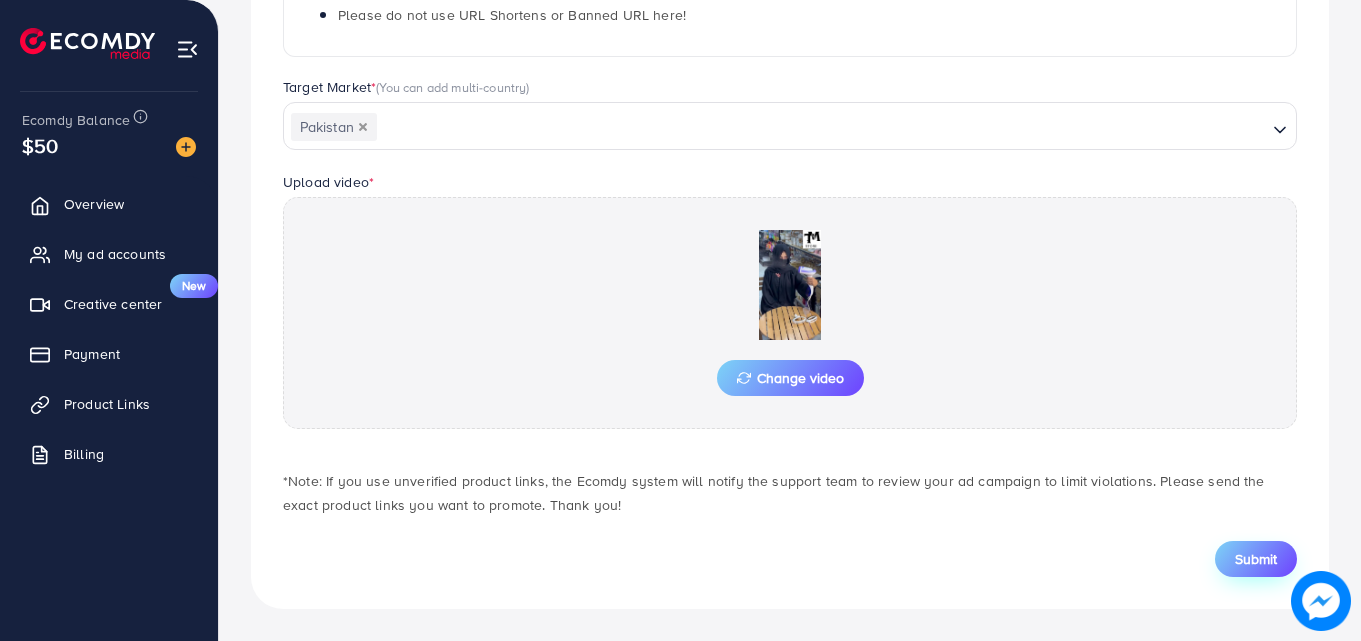 click on "Submit" at bounding box center (1256, 559) 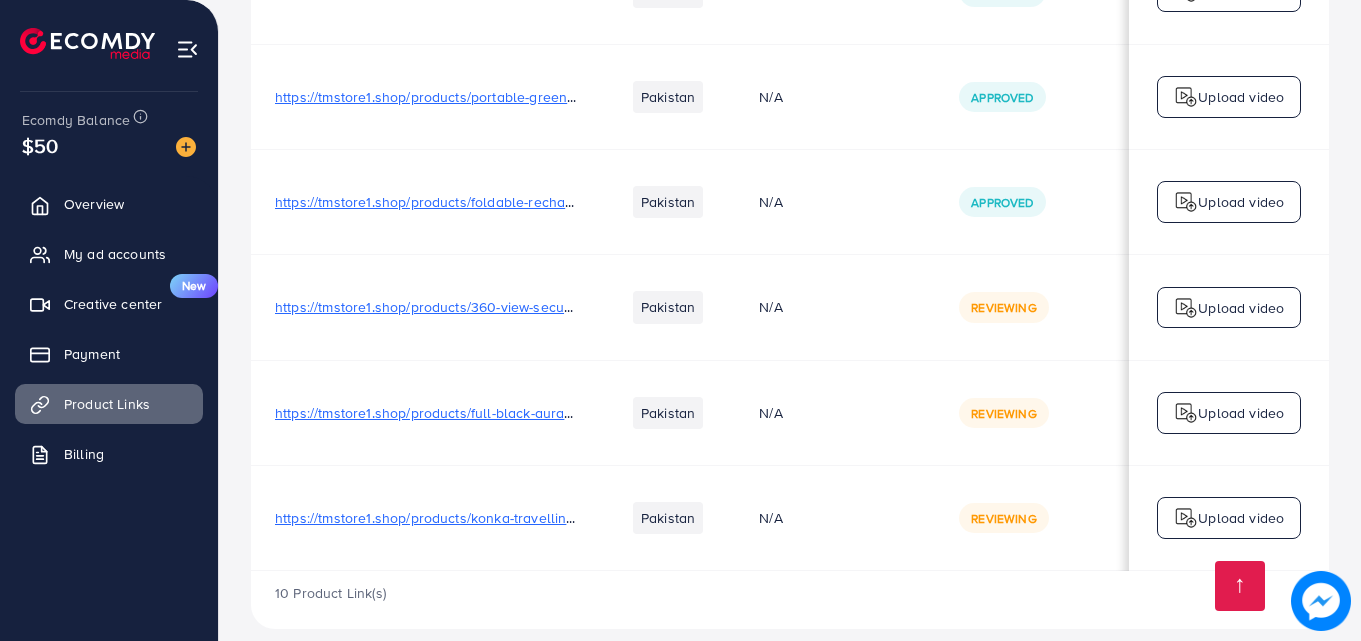 scroll, scrollTop: 853, scrollLeft: 0, axis: vertical 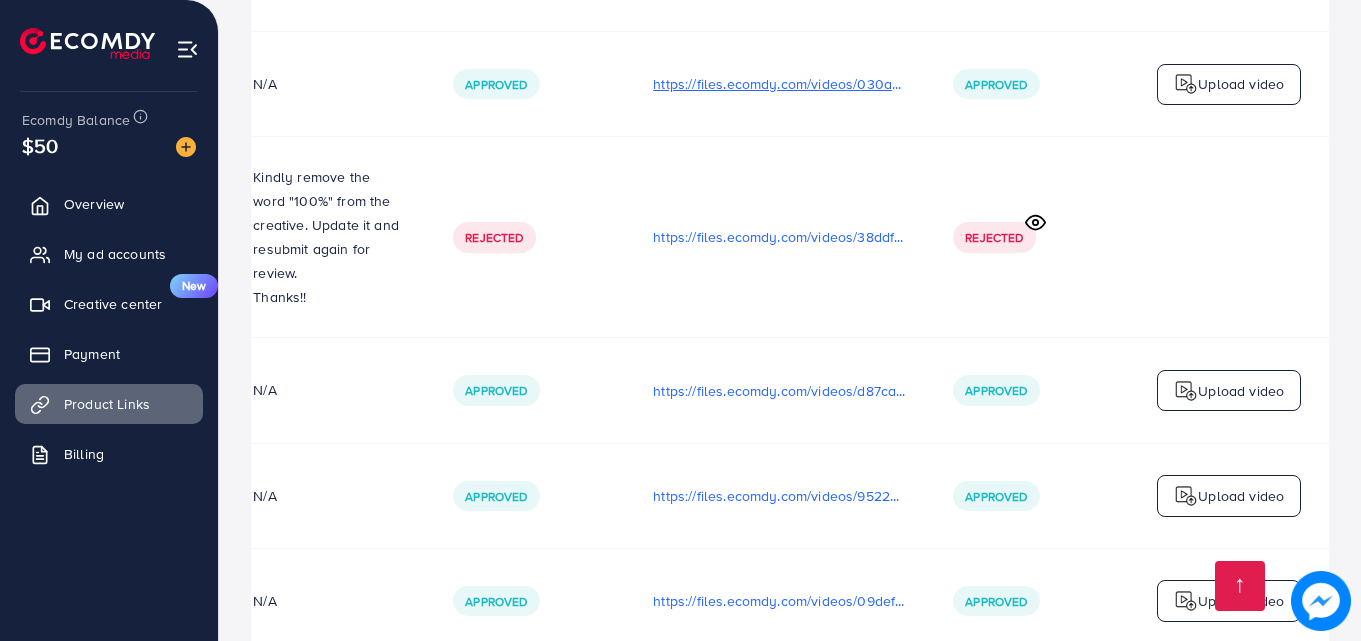 click on "https://files.ecomdy.com/videos/030aadf6-f668-4564-b29f-88abc275d6c3-1753855125979.mp4" at bounding box center [779, 84] 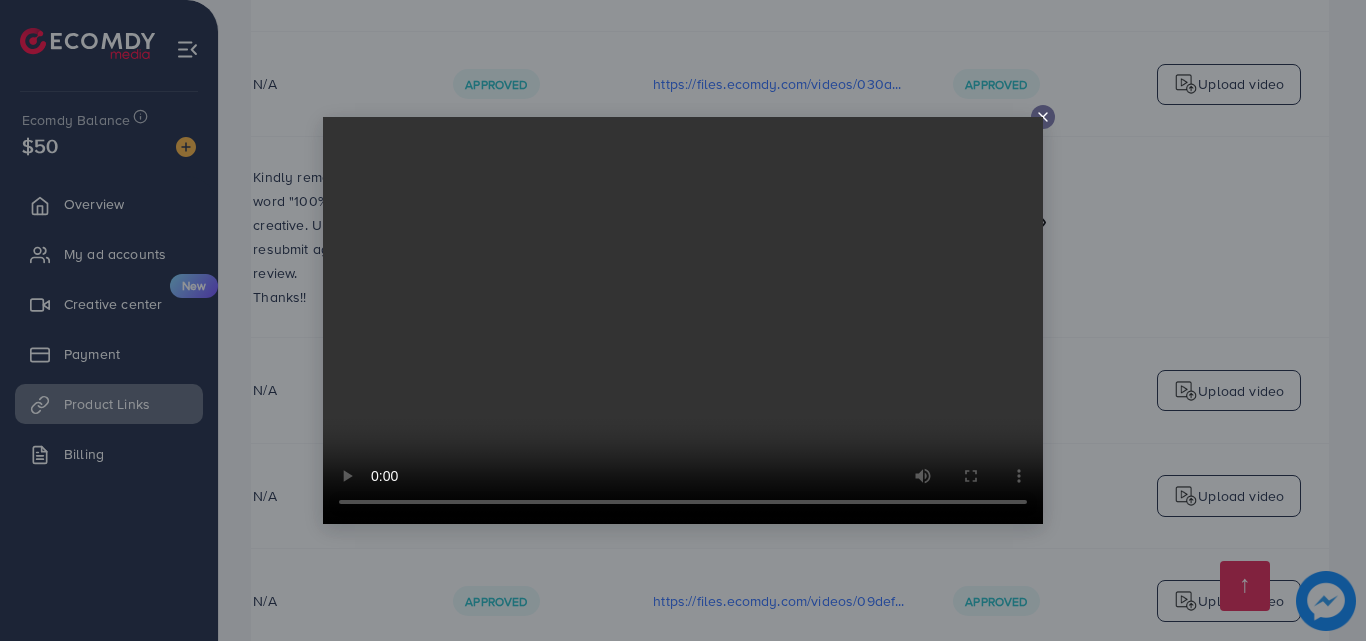 click at bounding box center (683, 320) 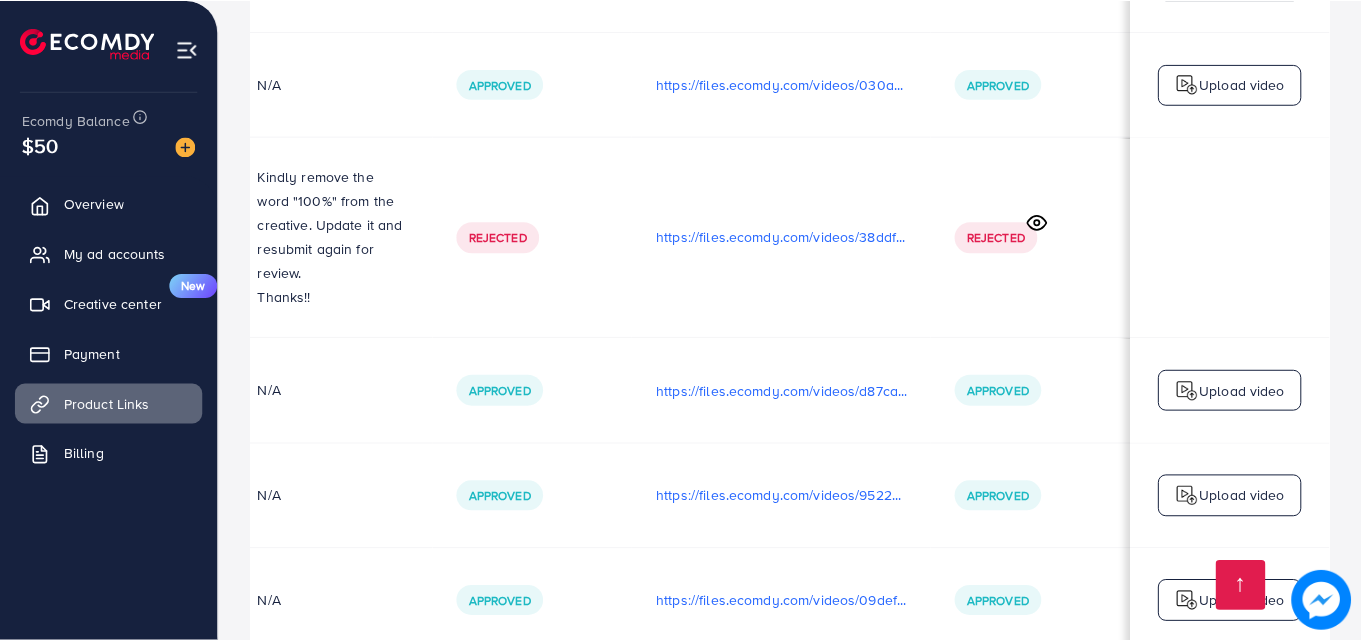 scroll, scrollTop: 0, scrollLeft: 501, axis: horizontal 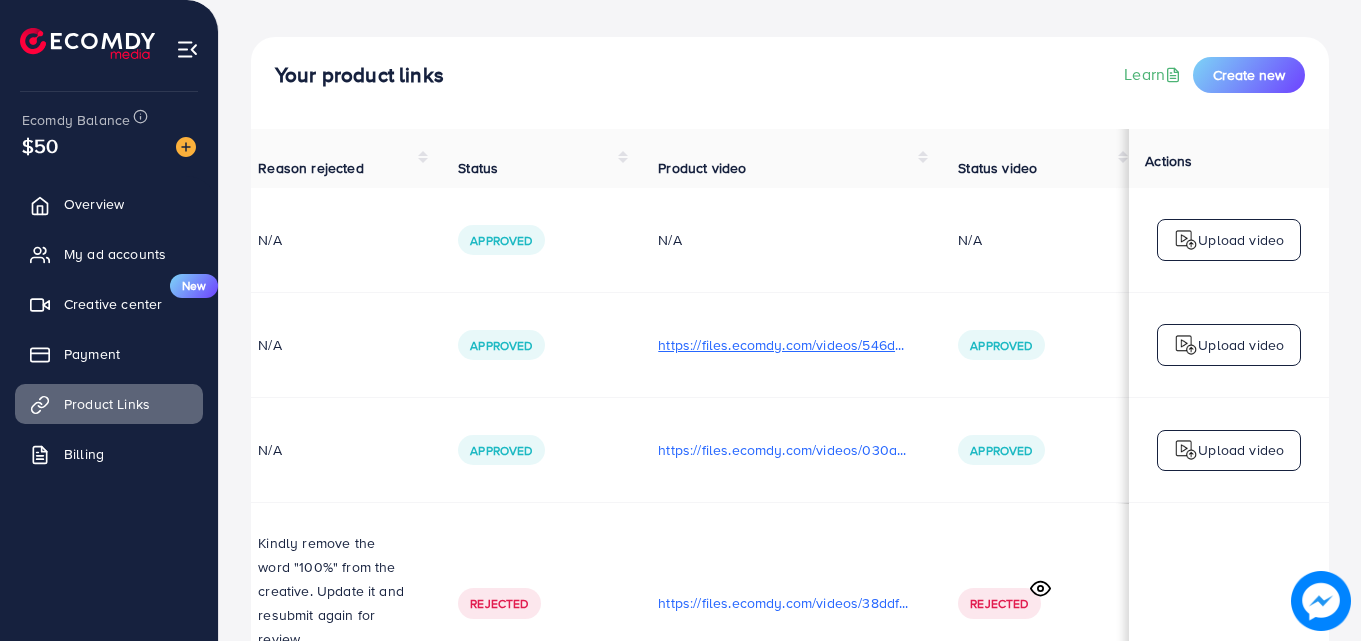 click on "https://files.ecomdy.com/videos/546d0a20-208f-4163-91d2-ff3f775ccd5f-1753854318796.mp4" at bounding box center [784, 345] 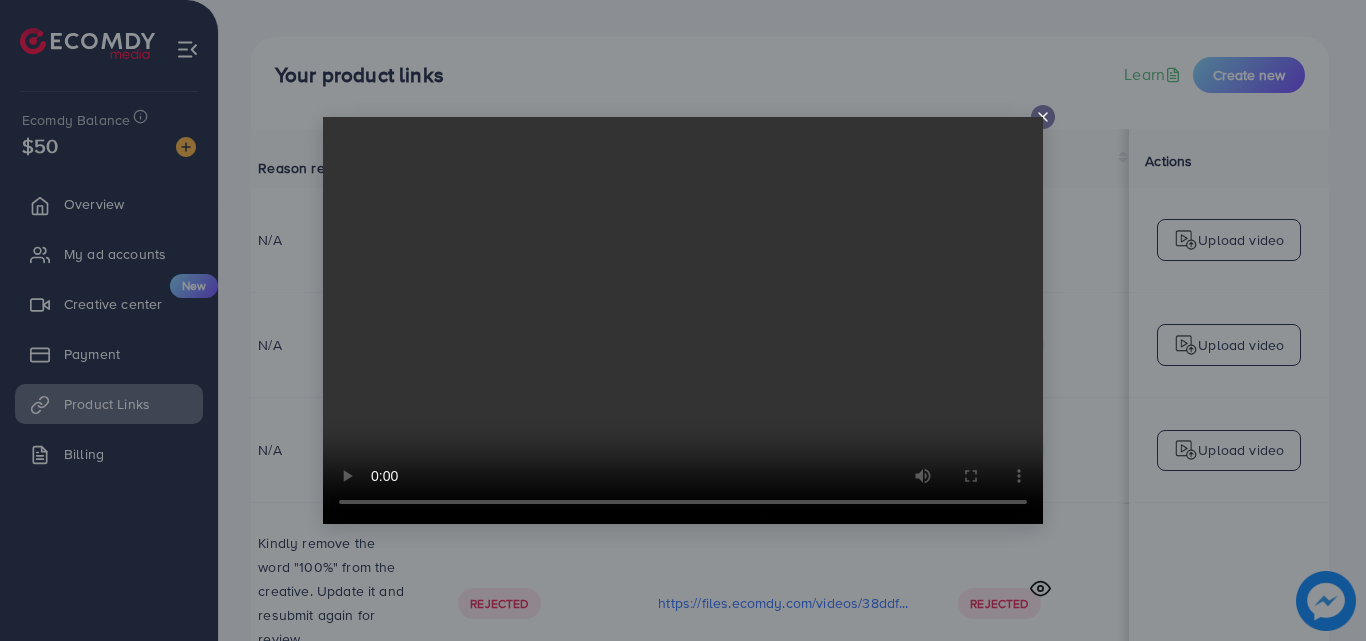 click 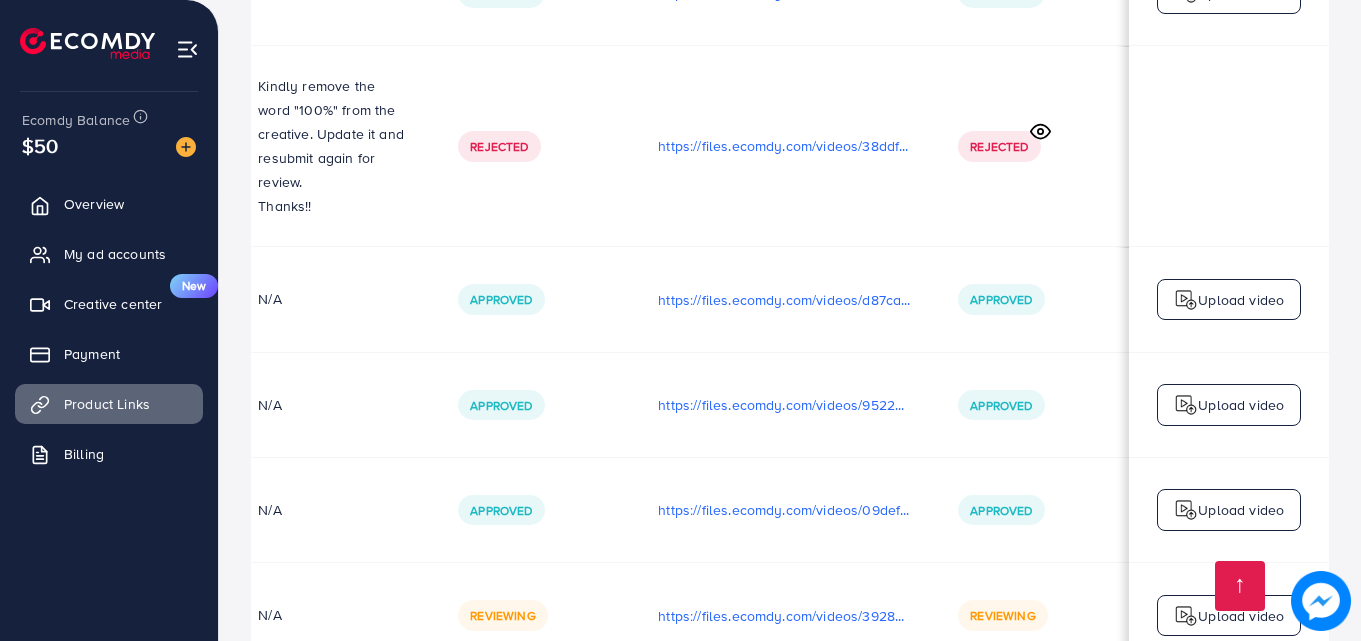 scroll, scrollTop: 553, scrollLeft: 0, axis: vertical 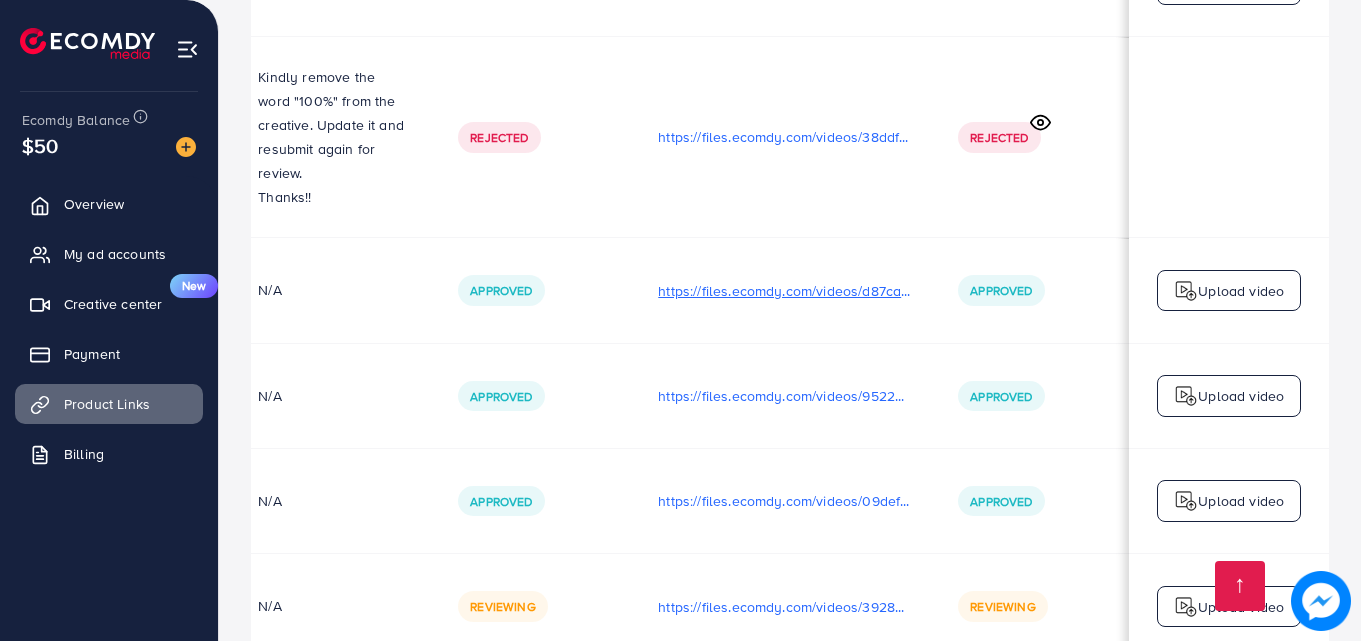 click on "https://files.ecomdy.com/videos/d87cac9f-ac7a-4016-a348-b6e369a01625-1753891451463.mp4" at bounding box center (784, 291) 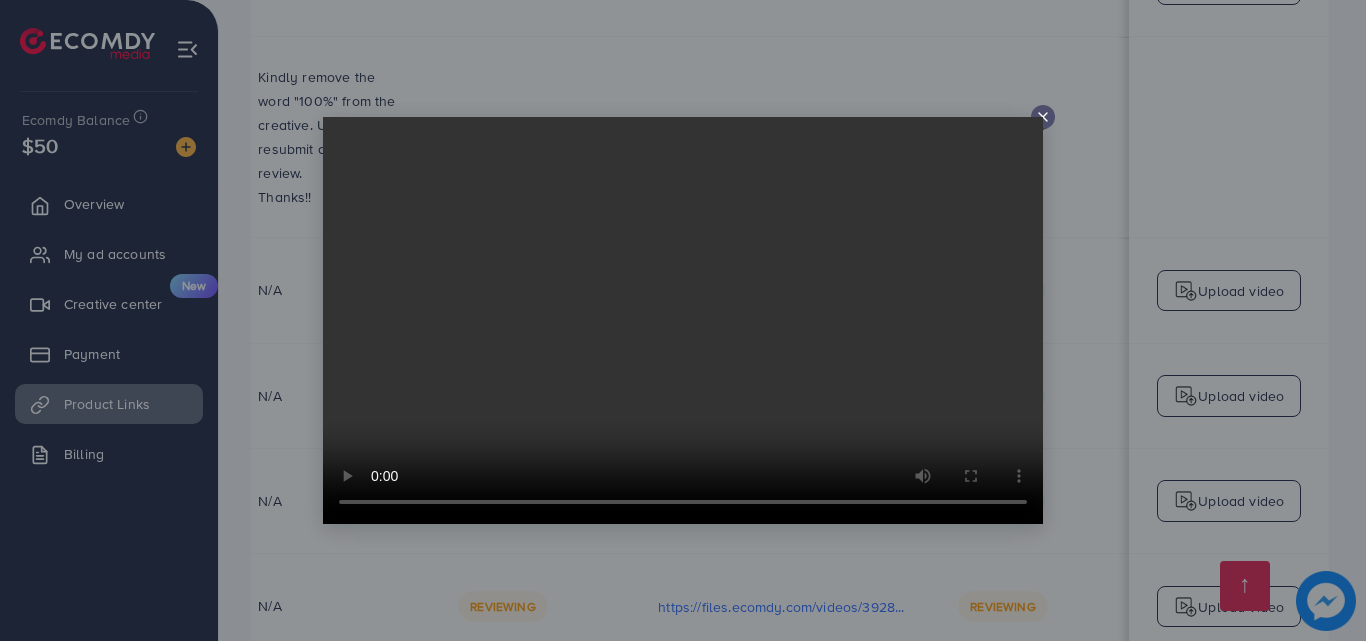 click 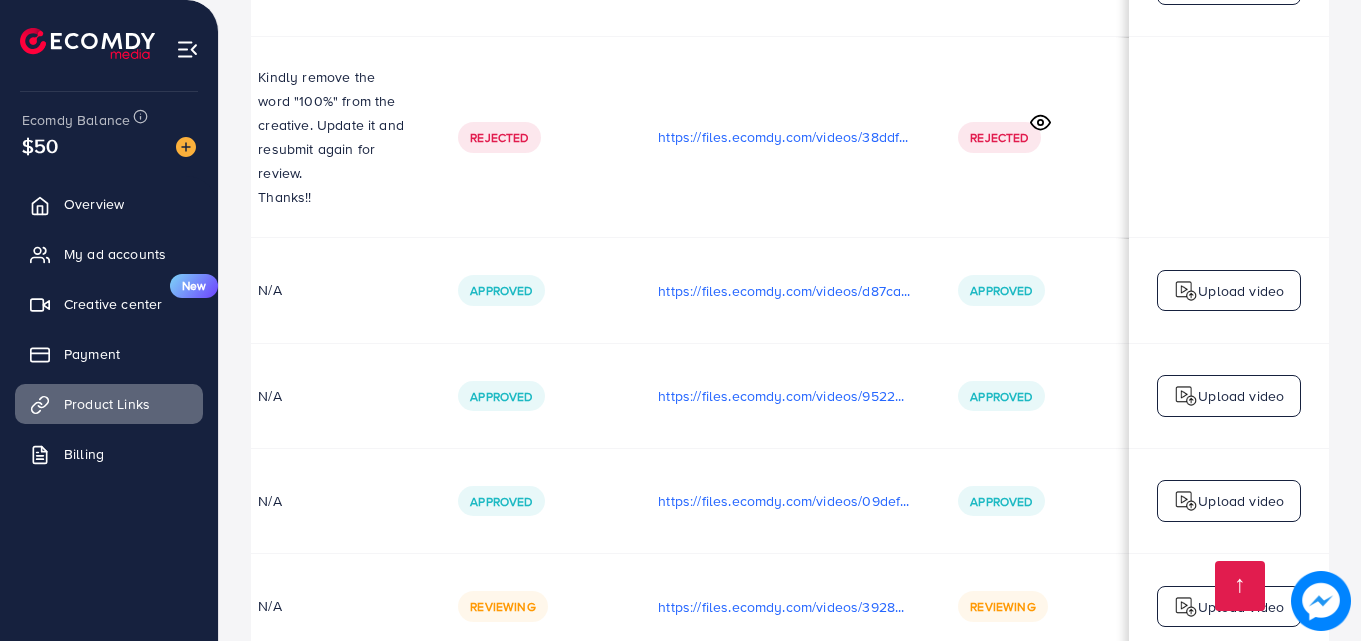 click on "Rejected" at bounding box center [1034, 137] 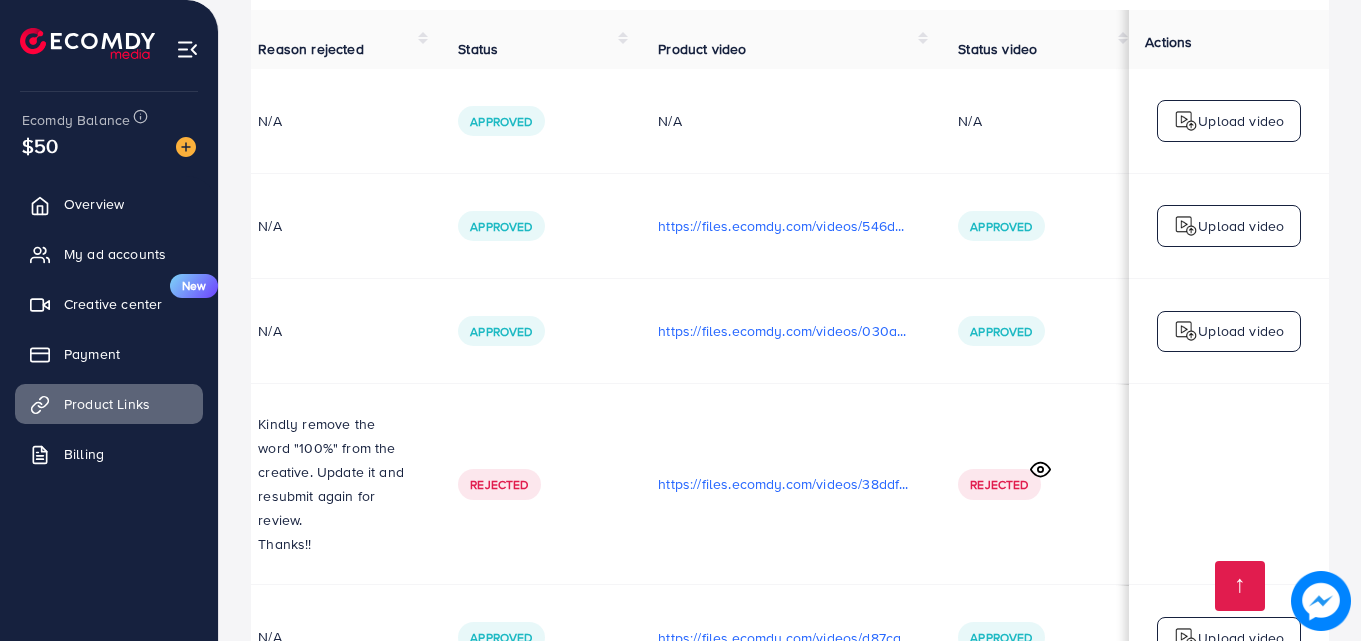 scroll, scrollTop: 207, scrollLeft: 0, axis: vertical 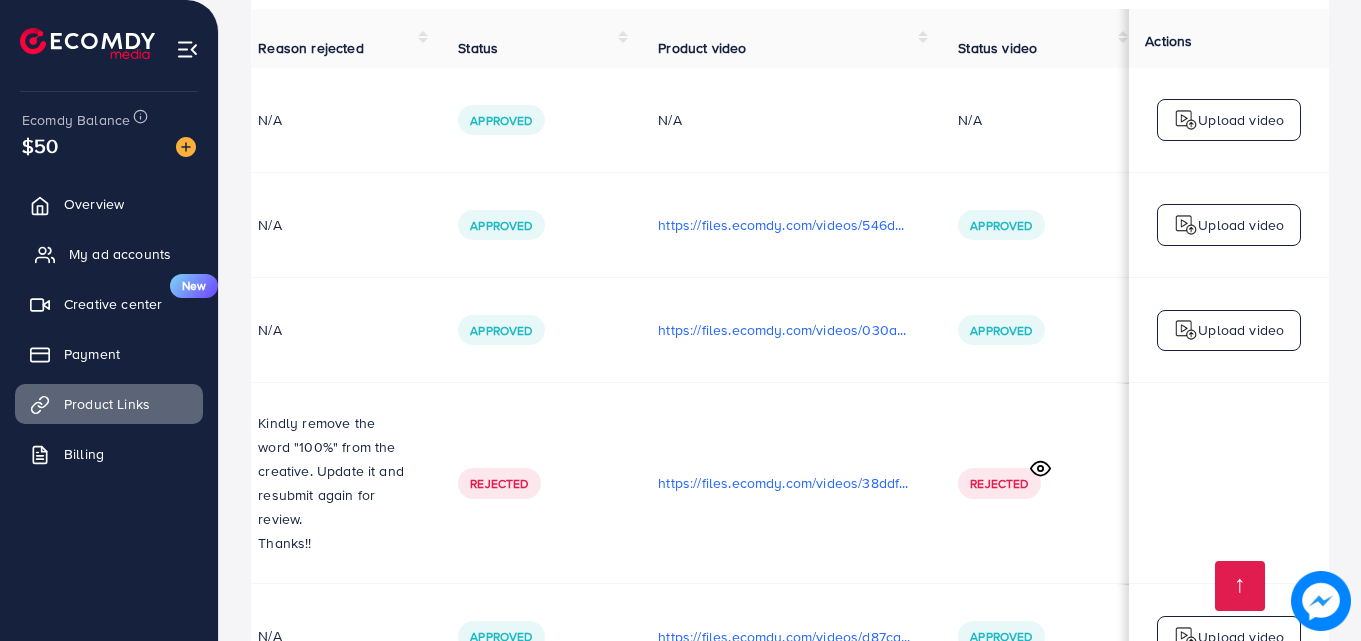 click on "My ad accounts" at bounding box center [120, 254] 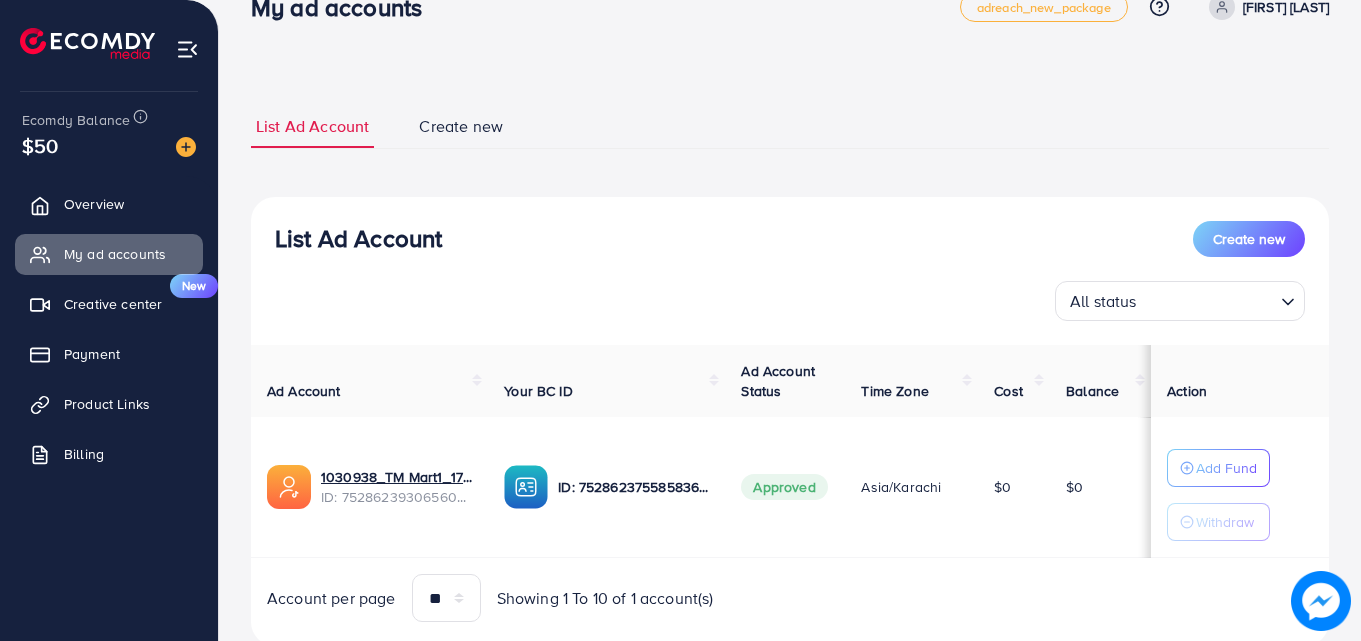 scroll, scrollTop: 104, scrollLeft: 0, axis: vertical 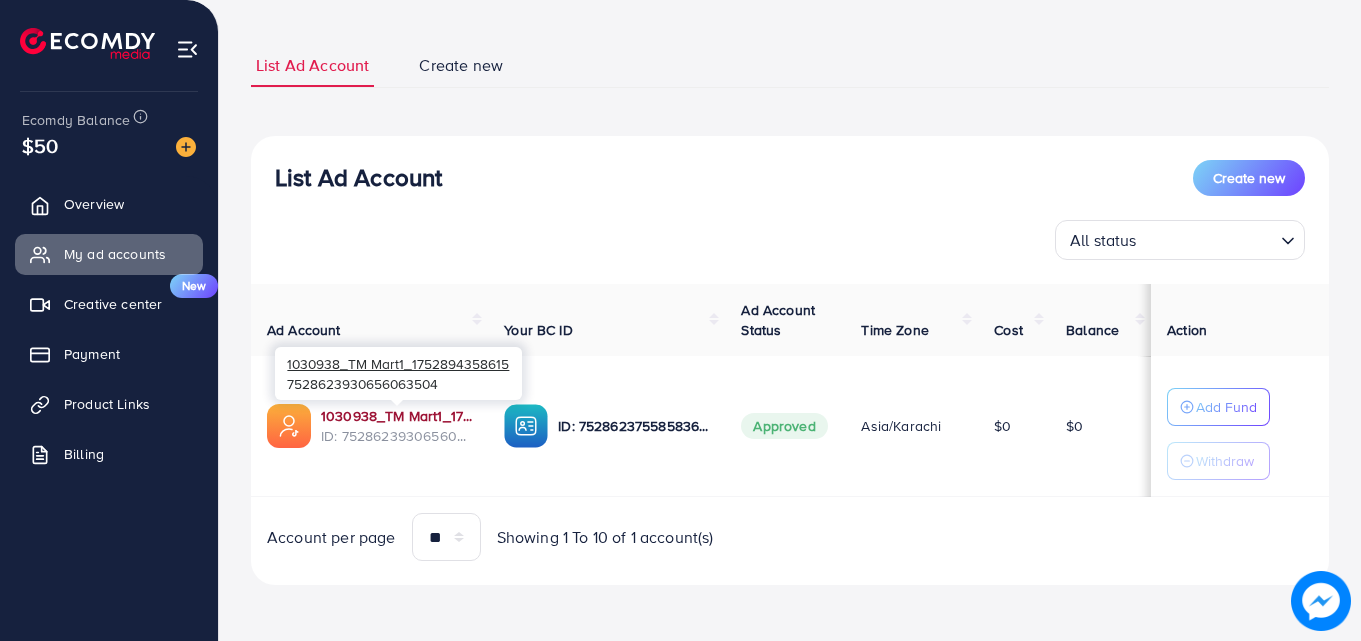 click on "1030938_TM Mart1_1752894358615" at bounding box center (396, 416) 